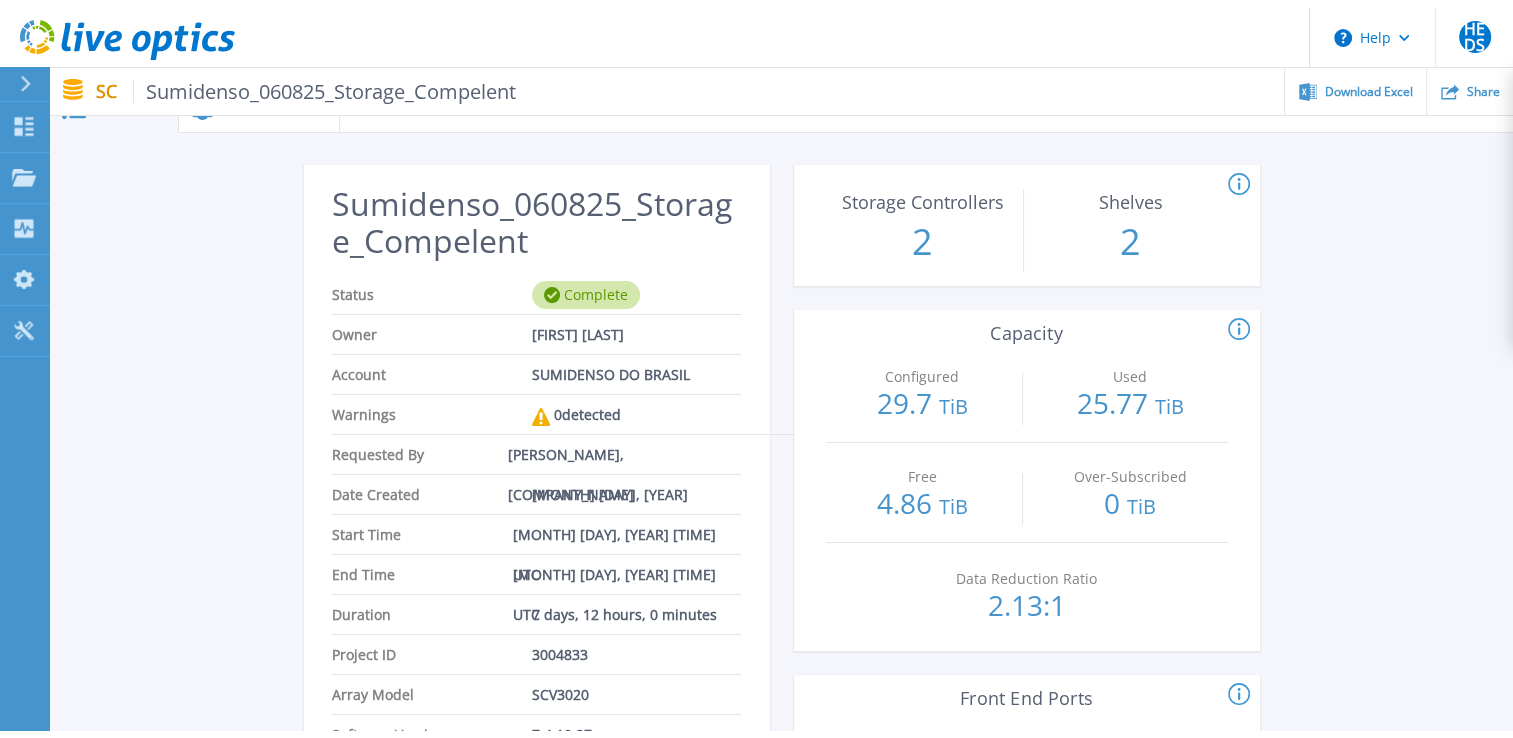 scroll, scrollTop: 0, scrollLeft: 0, axis: both 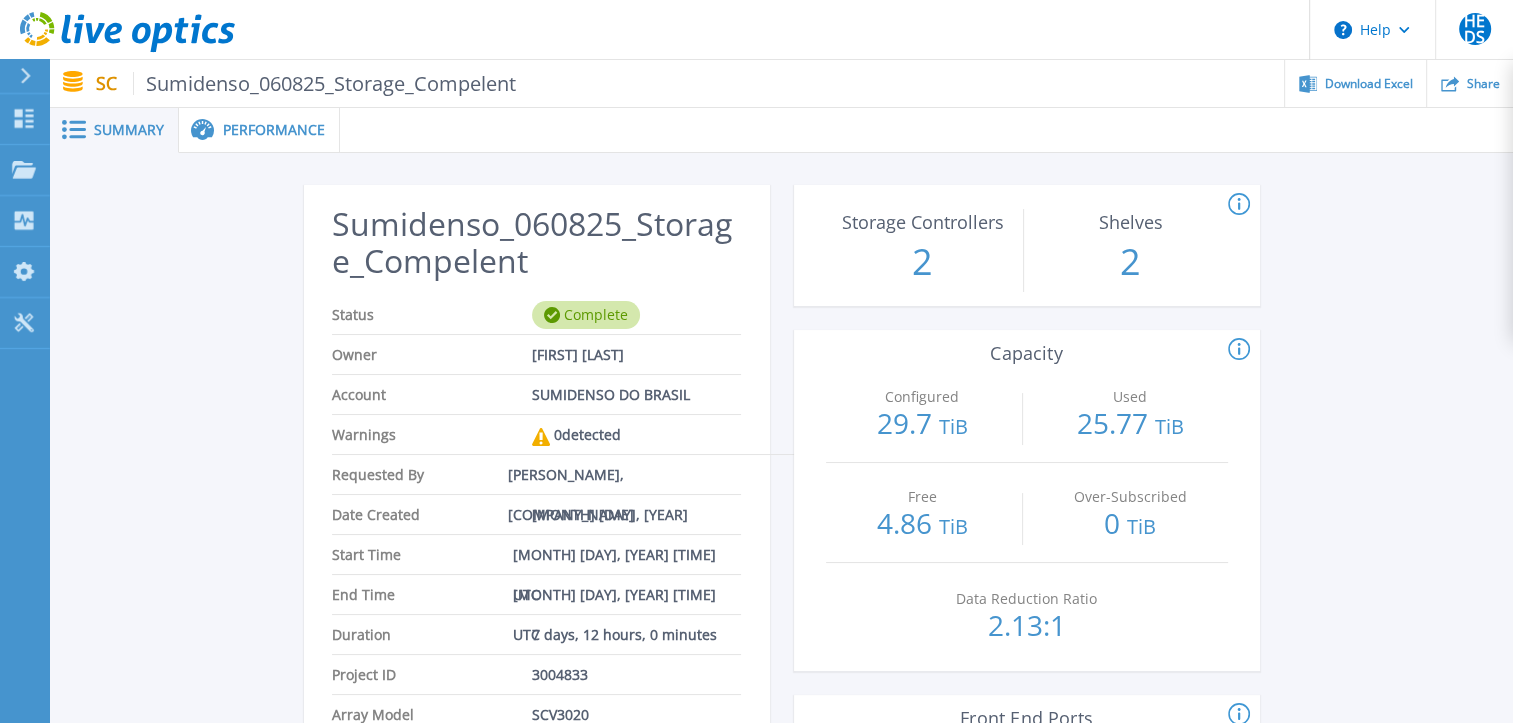 click on "Performance" at bounding box center (259, 130) 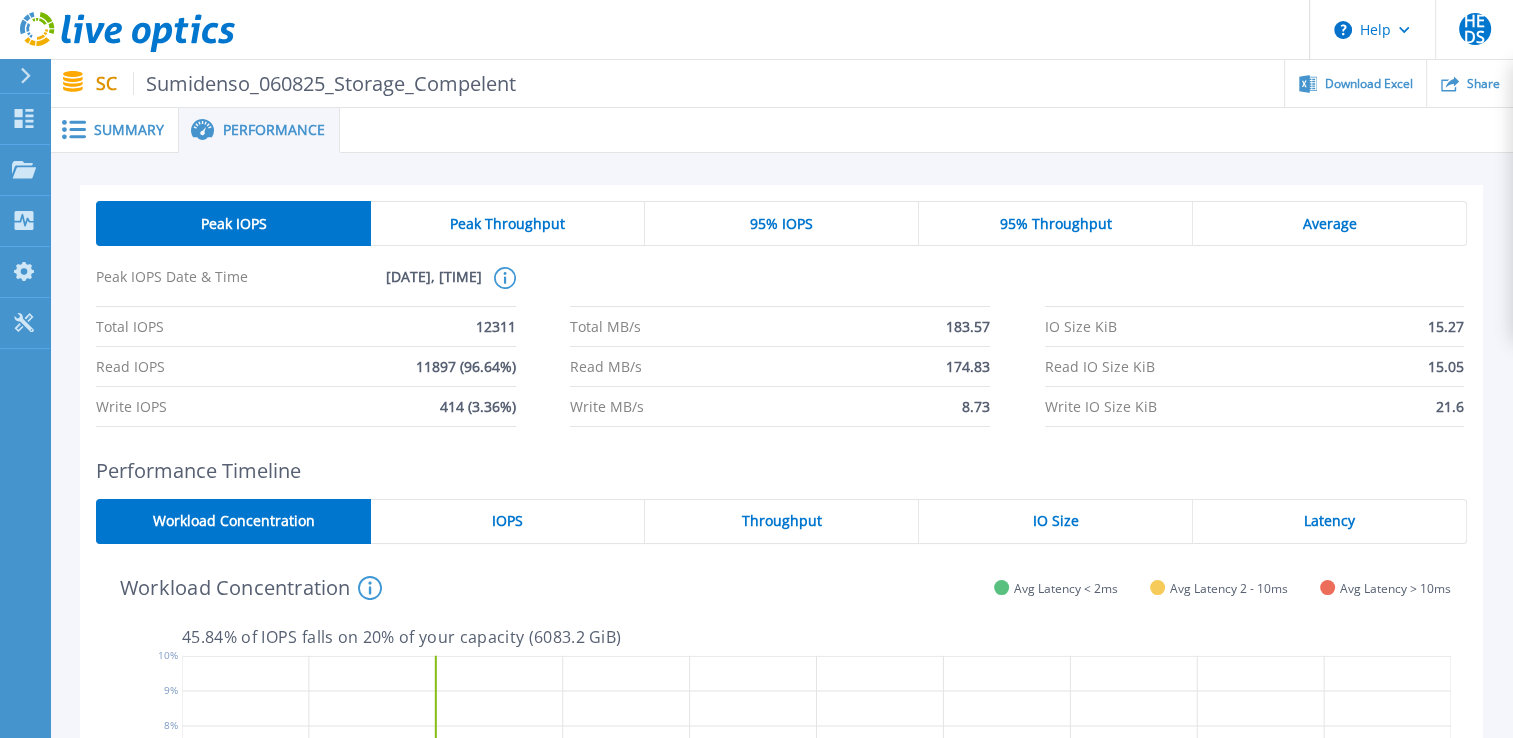 scroll, scrollTop: 40, scrollLeft: 0, axis: vertical 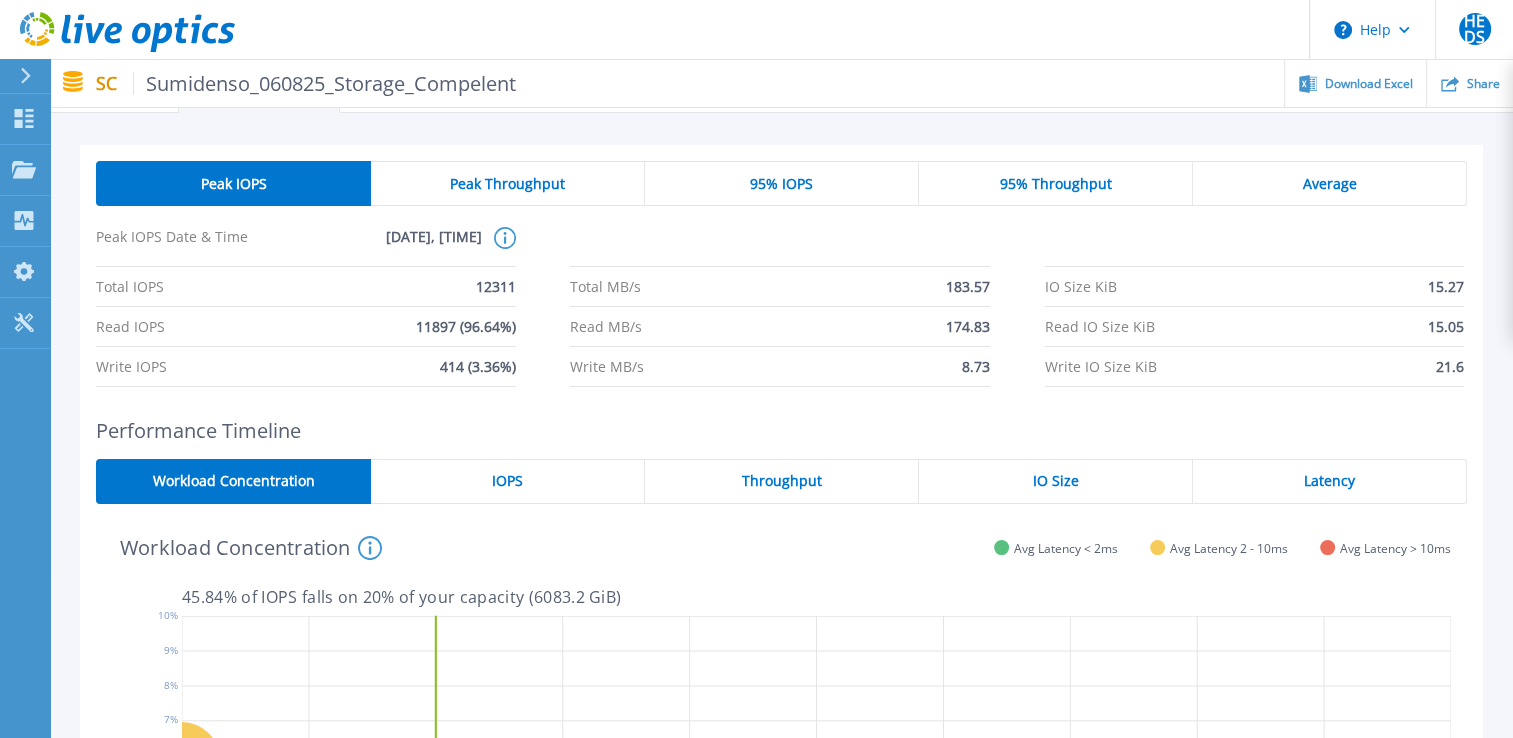 click on "Peak Throughput" at bounding box center (507, 184) 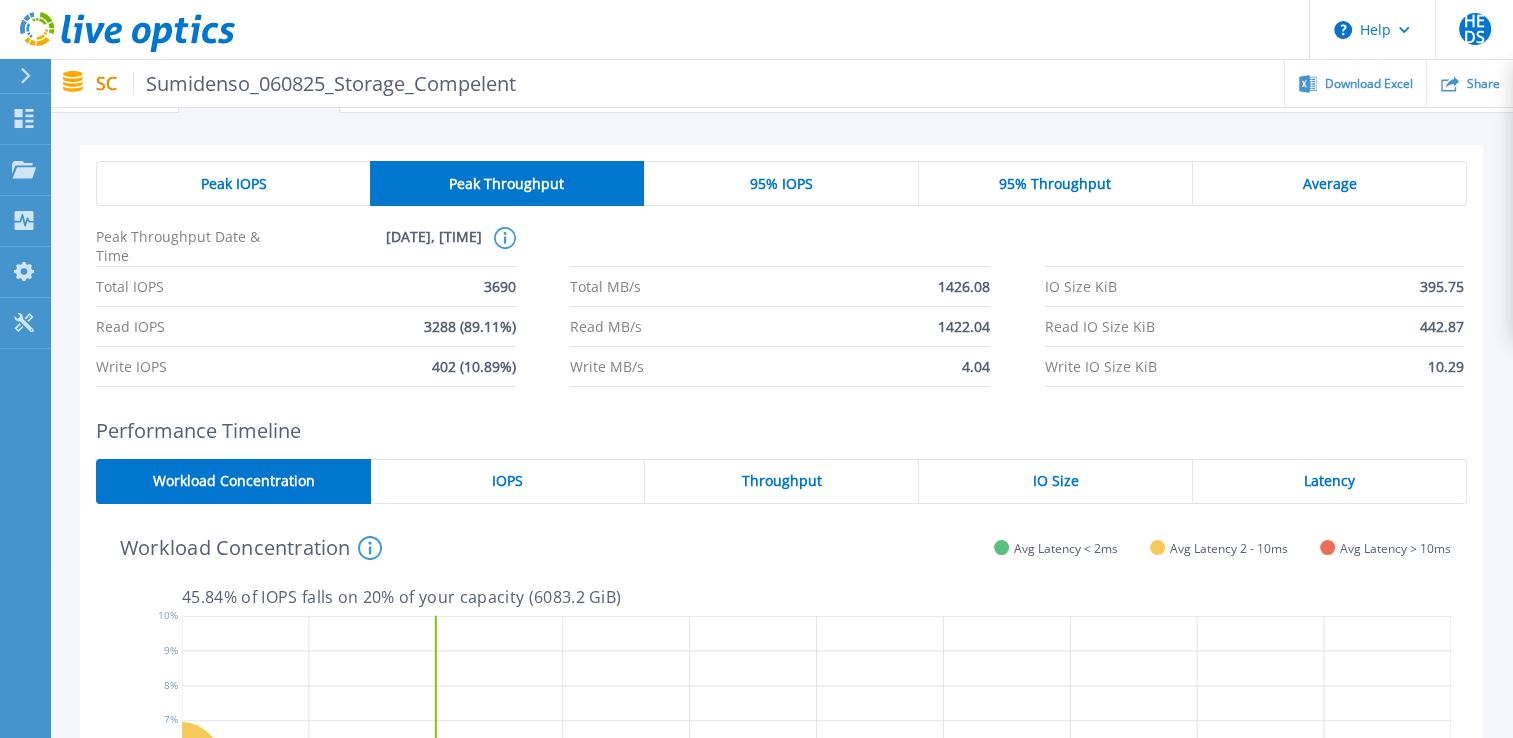 click on "Peak IOPS" at bounding box center (234, 184) 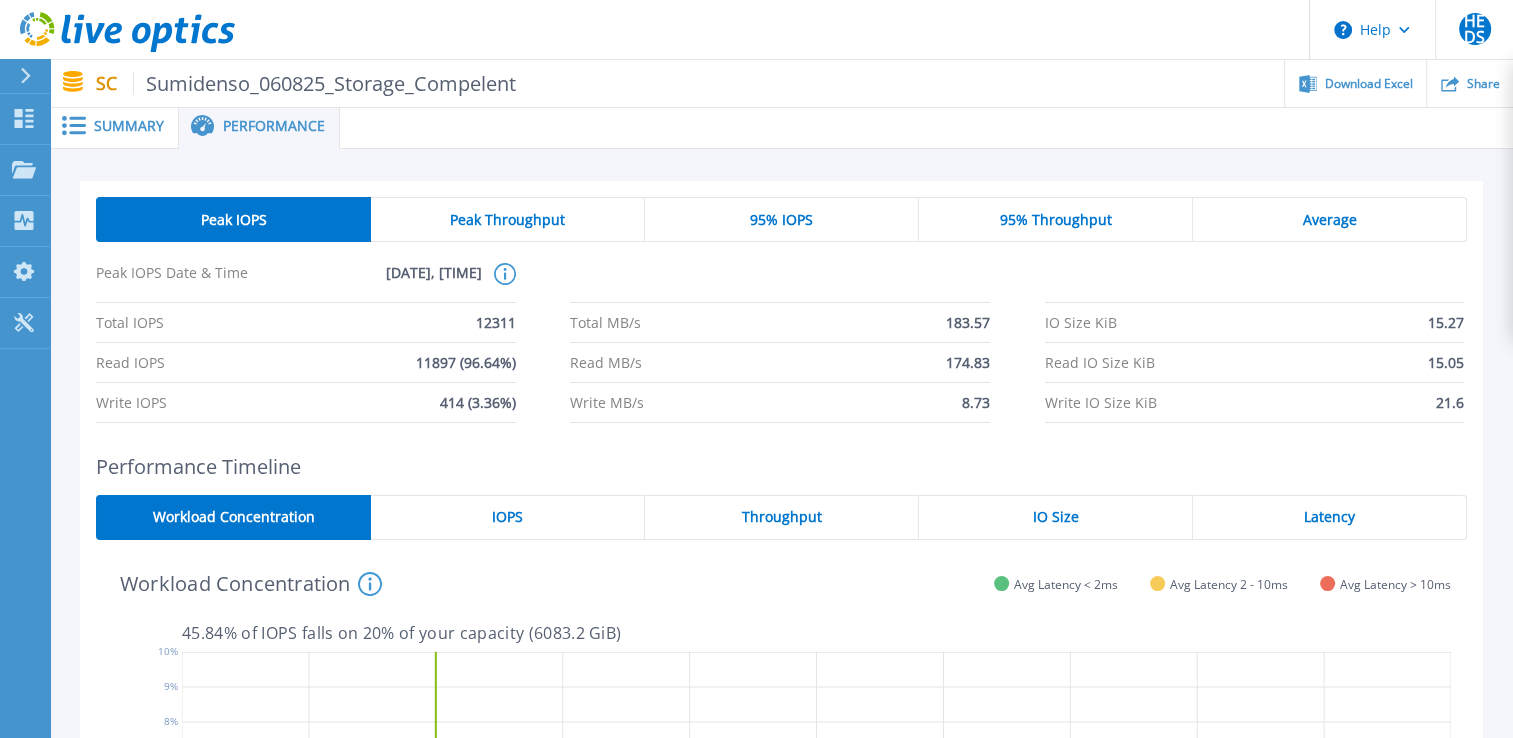 scroll, scrollTop: 0, scrollLeft: 0, axis: both 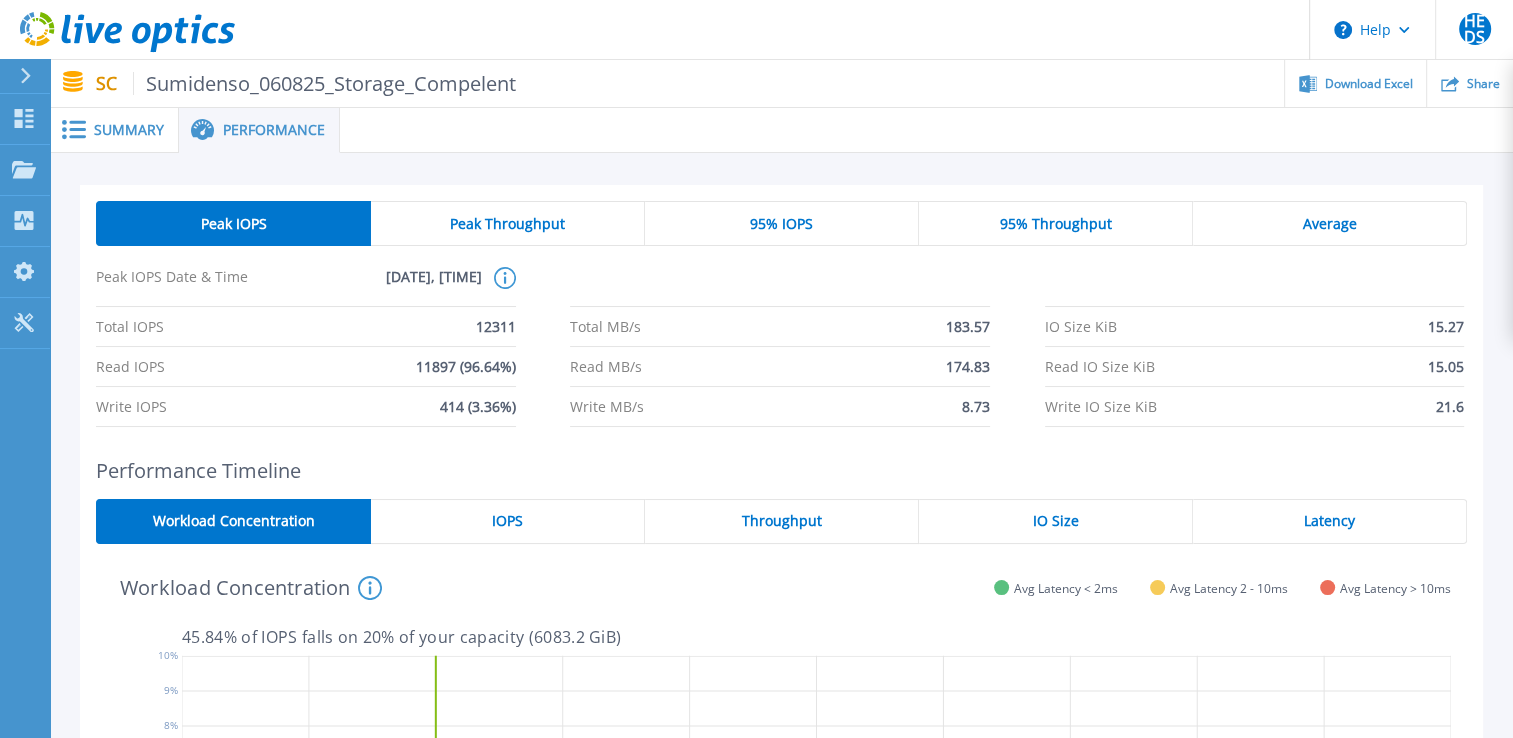click on "Peak Throughput" at bounding box center (507, 224) 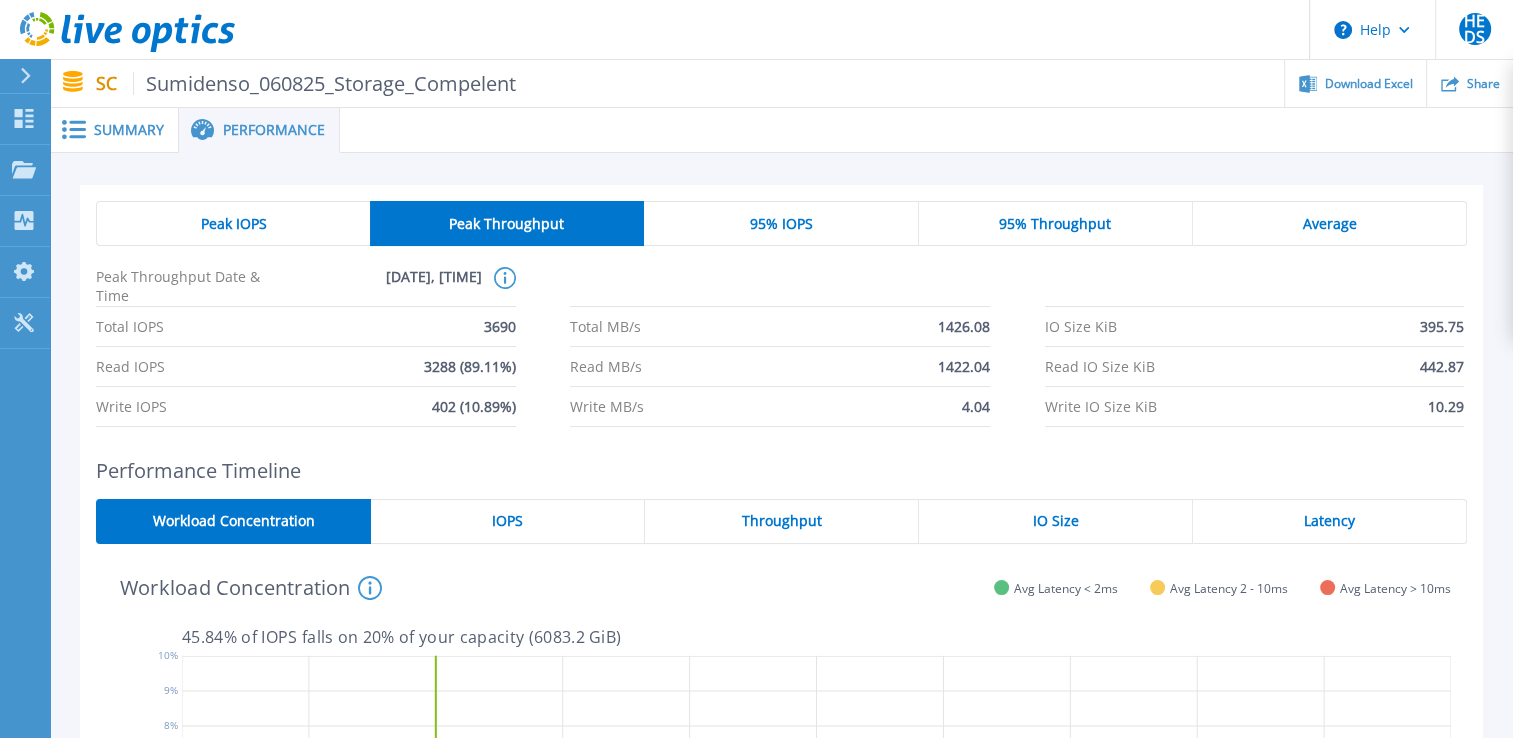 click on "95% IOPS" at bounding box center (781, 224) 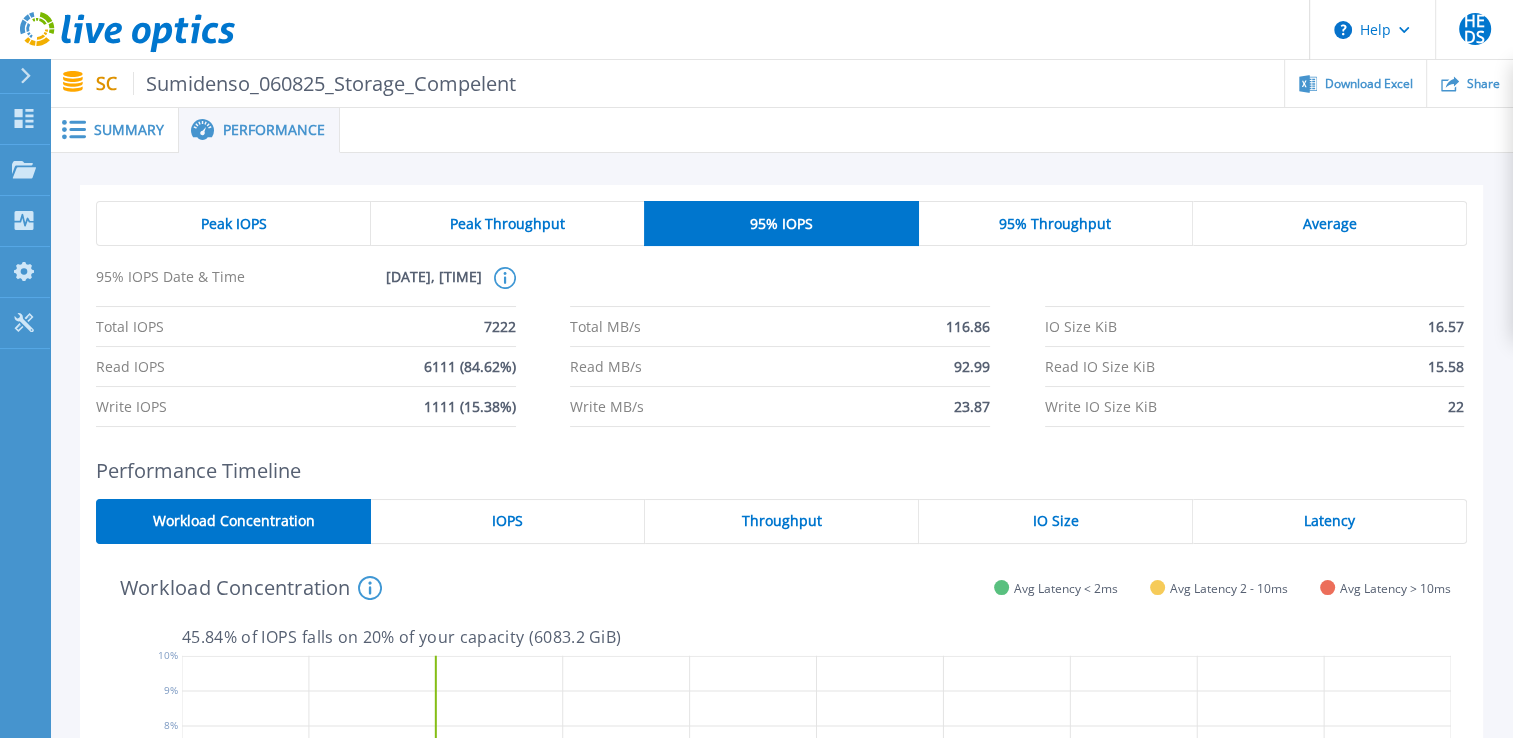 click on "95% Throughput" at bounding box center [1056, 223] 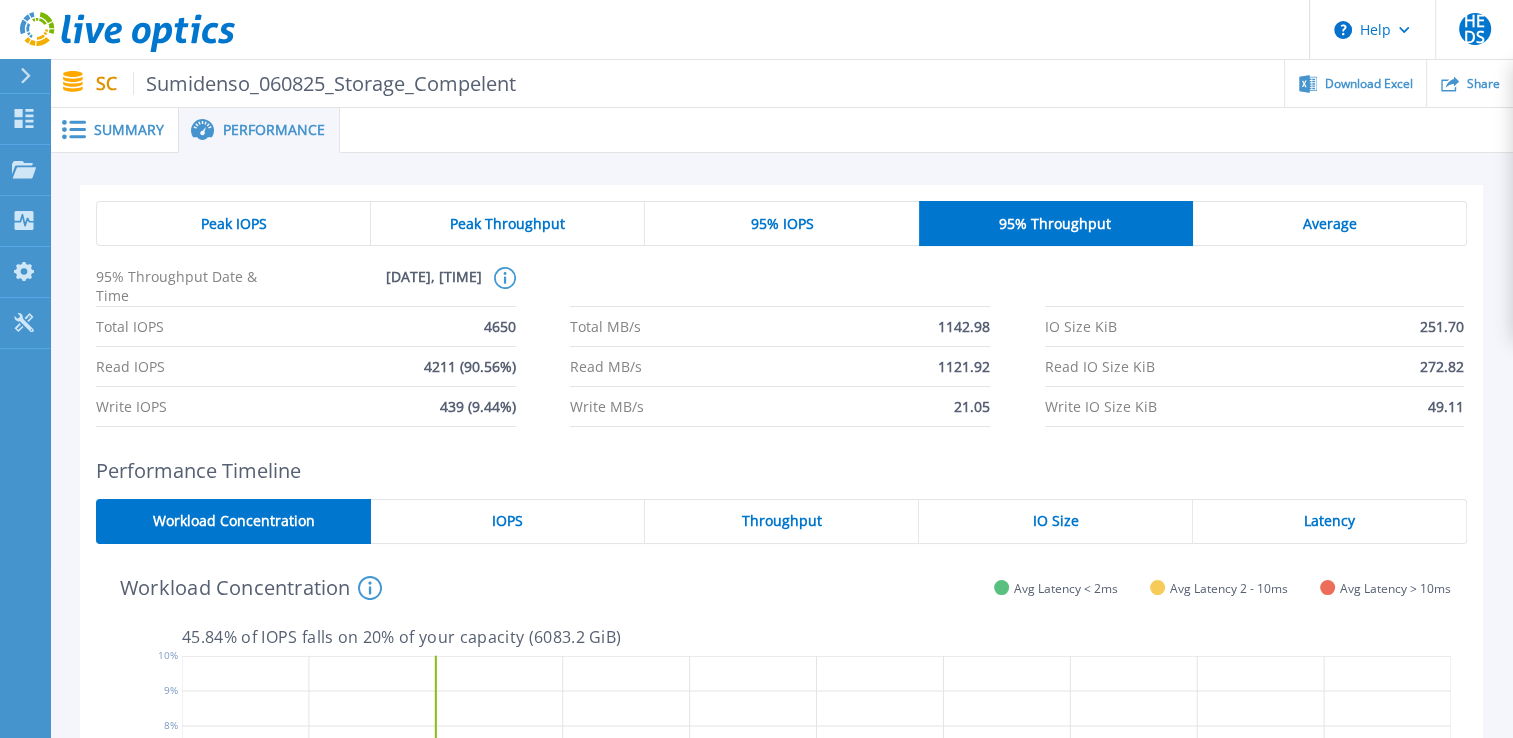 click on "Average" at bounding box center [1329, 224] 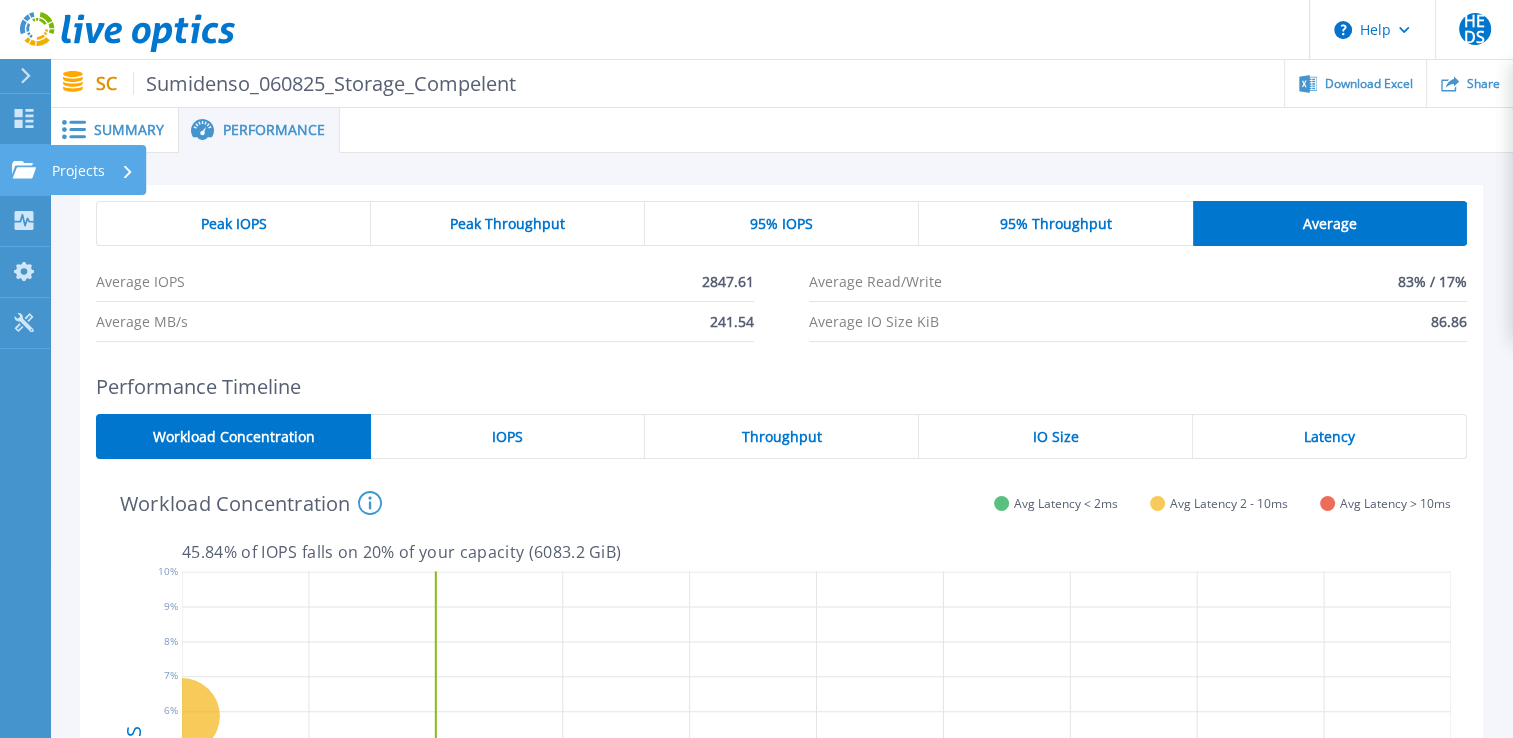 click 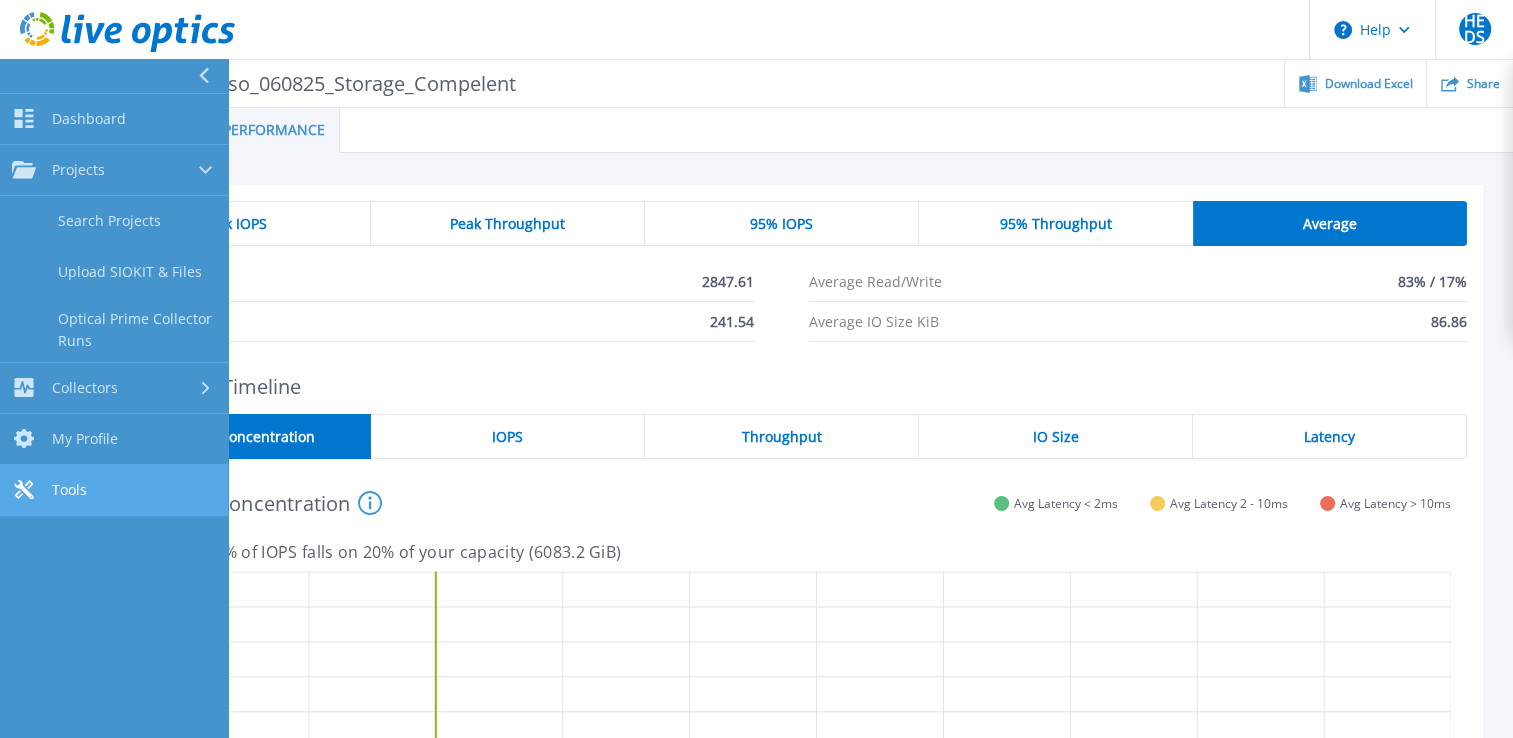 click on "Tools Tools" at bounding box center [114, 490] 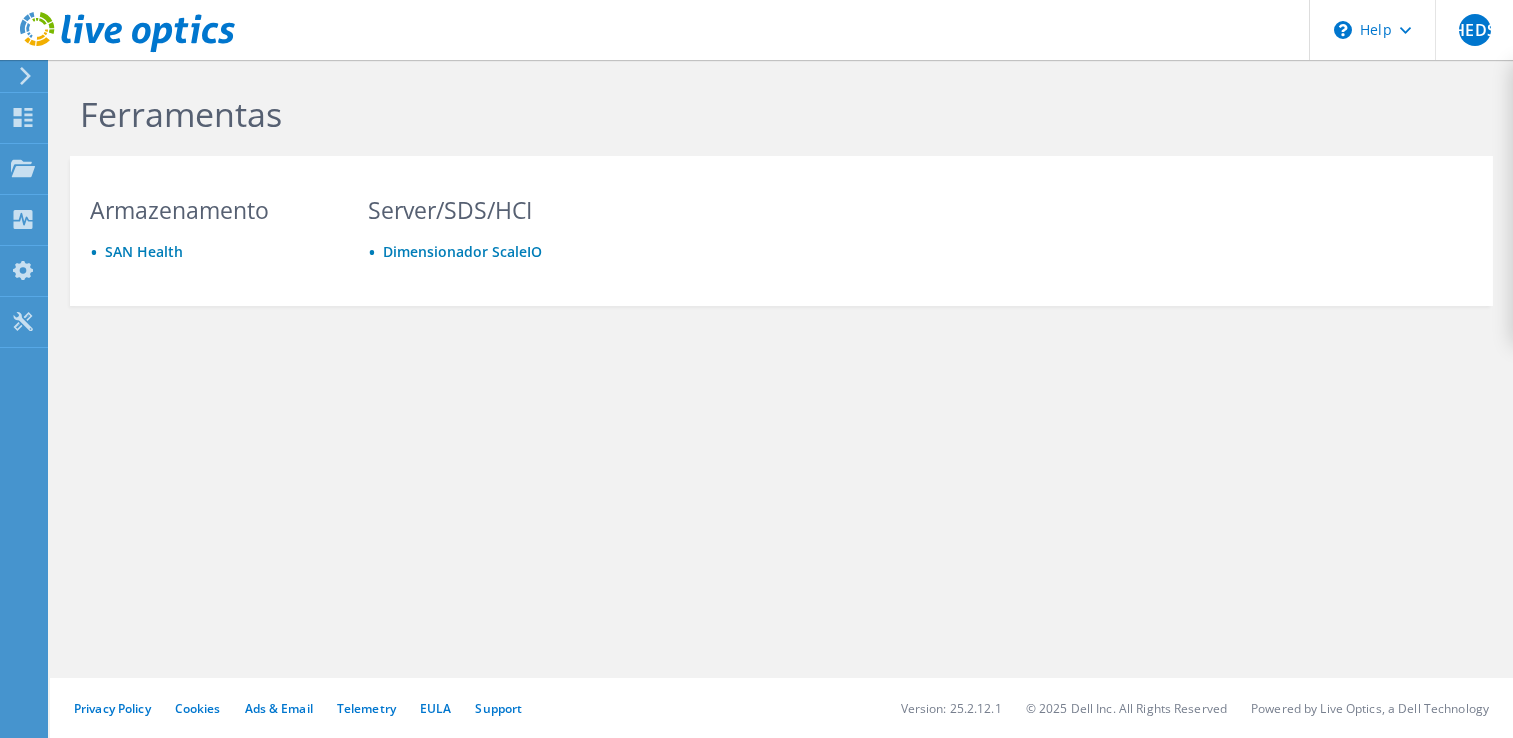 scroll, scrollTop: 0, scrollLeft: 0, axis: both 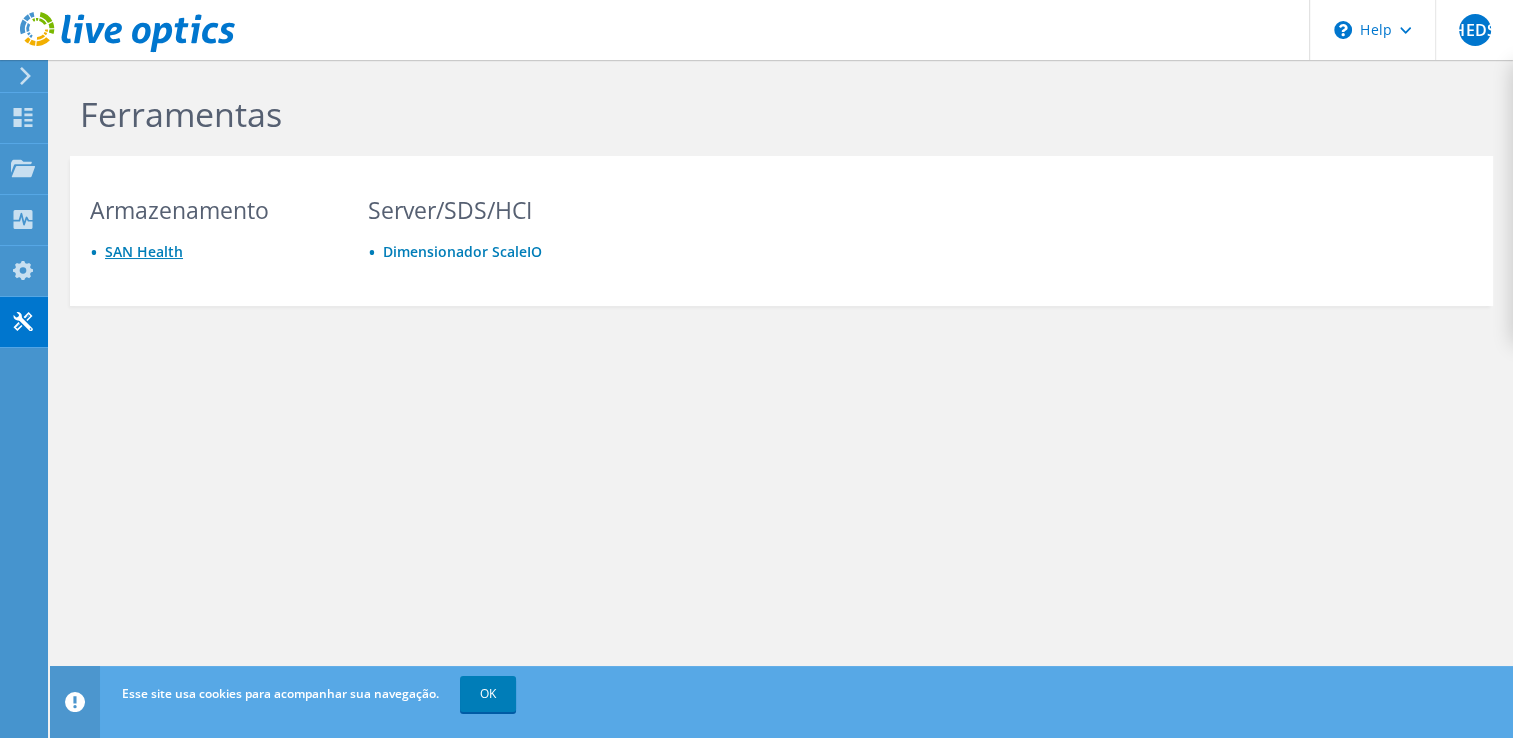 click on "SAN Health" at bounding box center (144, 251) 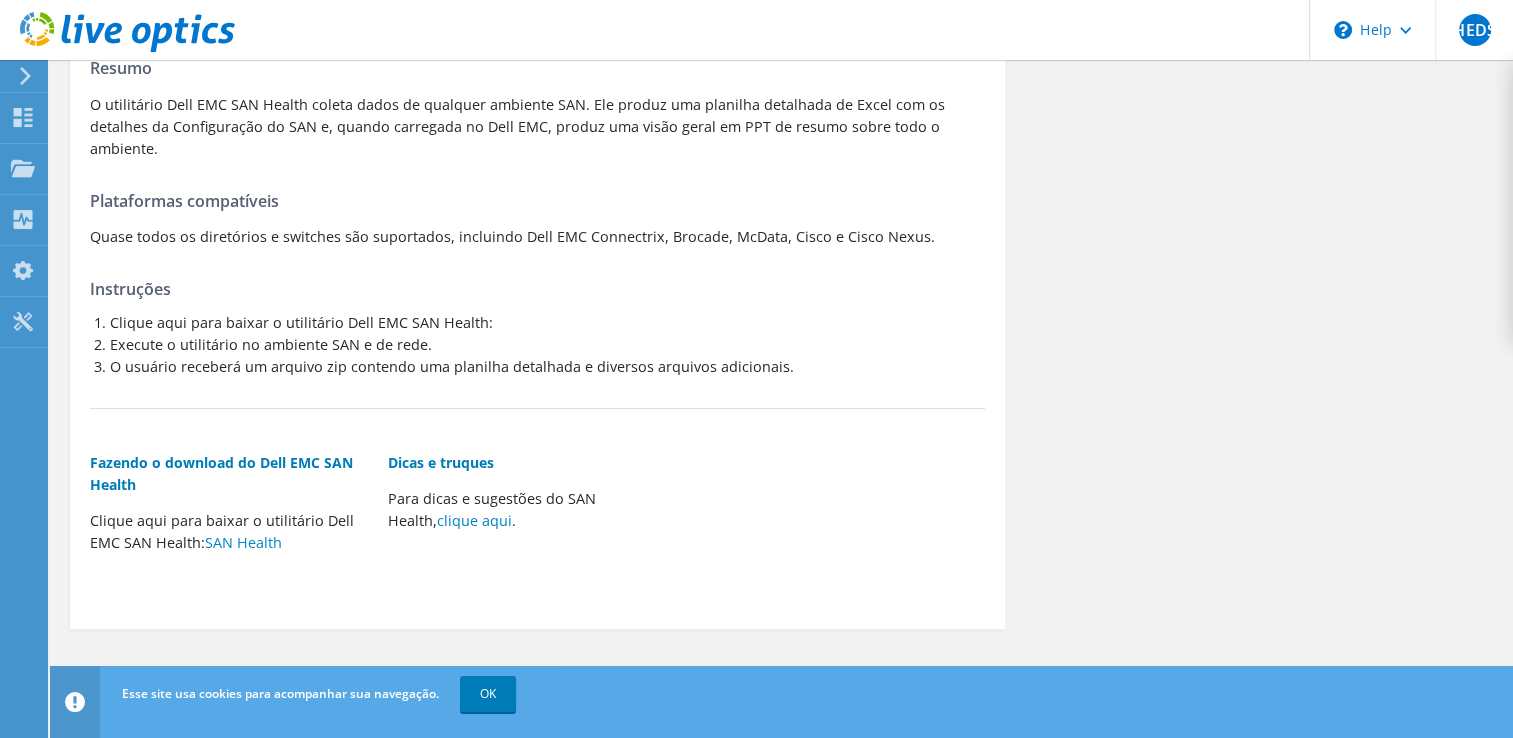 scroll, scrollTop: 119, scrollLeft: 0, axis: vertical 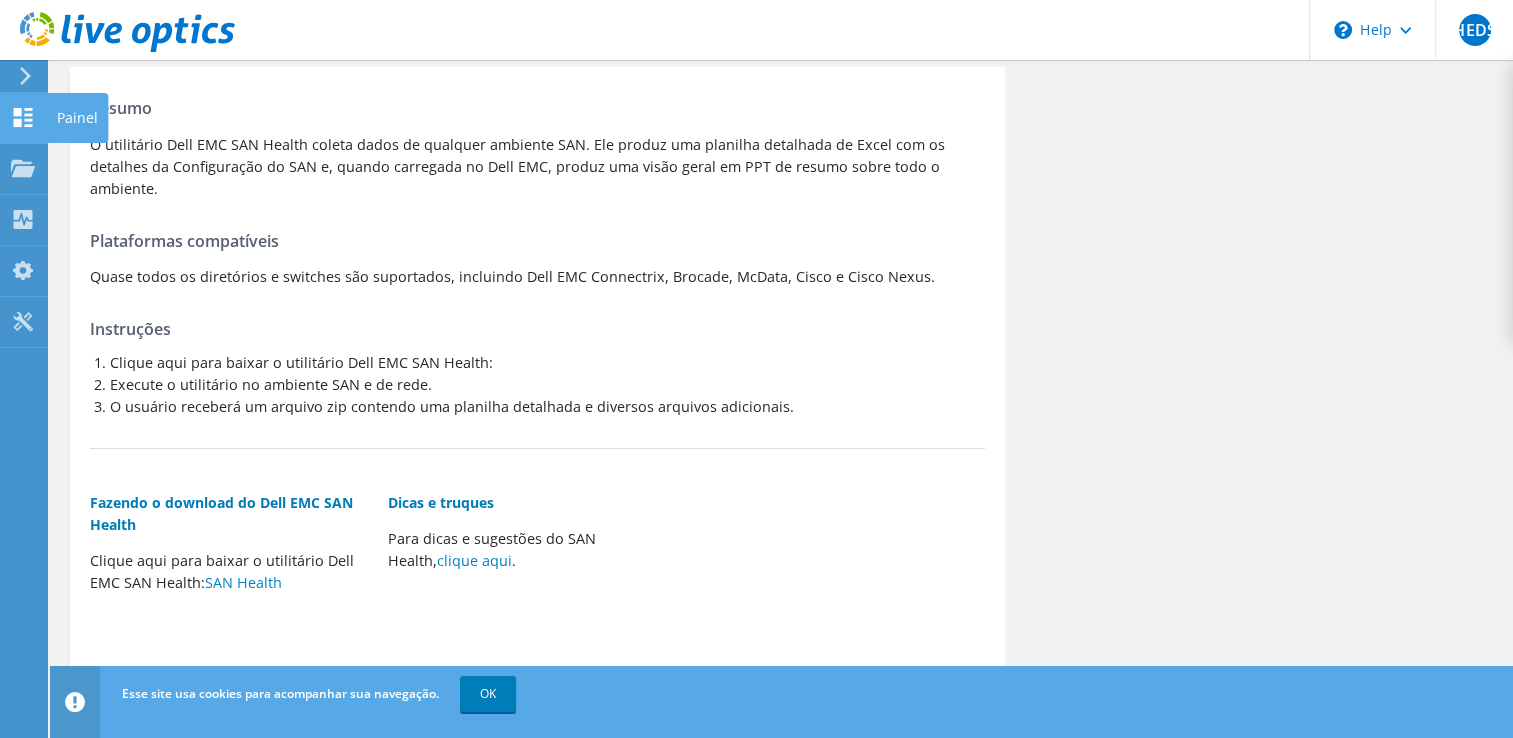 click 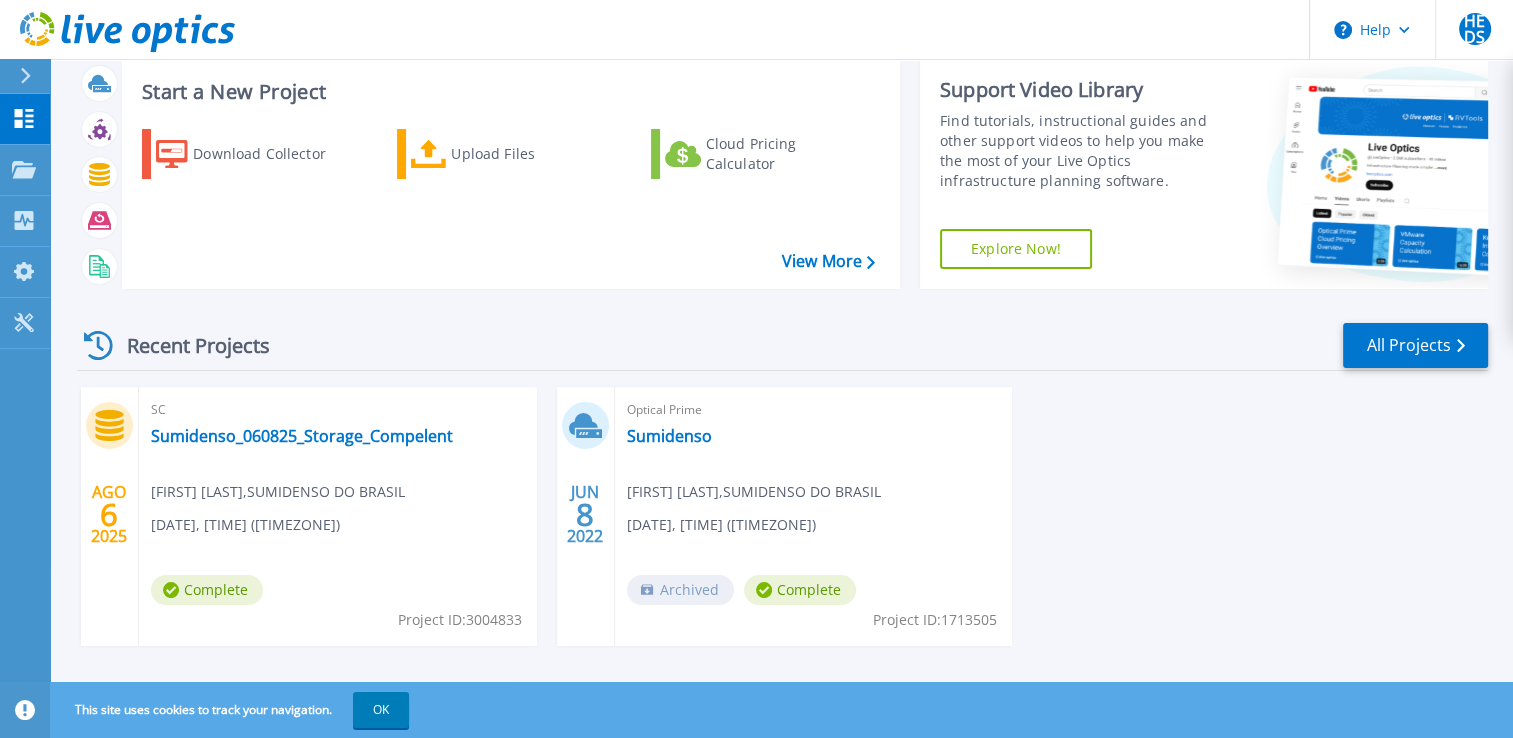 scroll, scrollTop: 70, scrollLeft: 0, axis: vertical 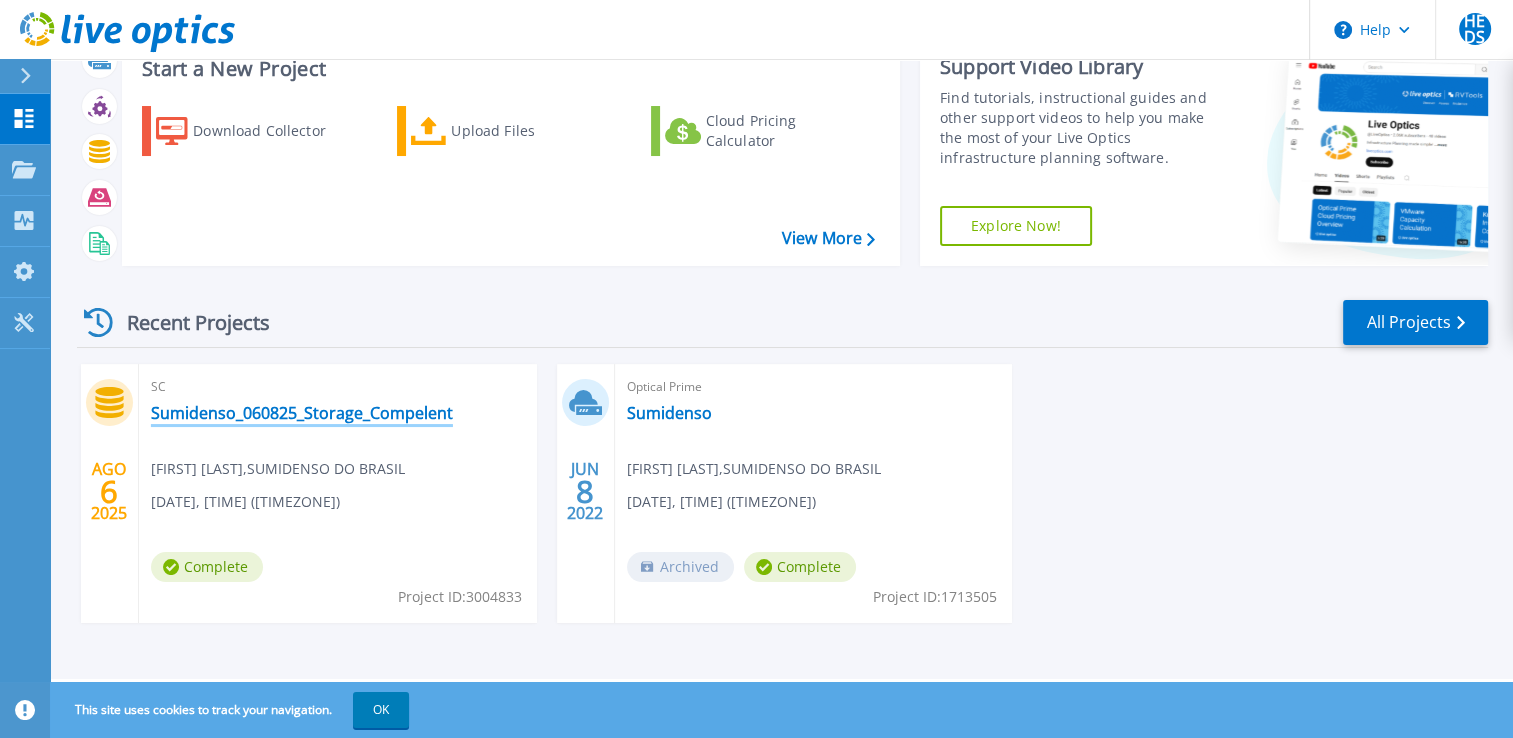 click on "Sumidenso_060825_Storage_Compelent" at bounding box center [302, 413] 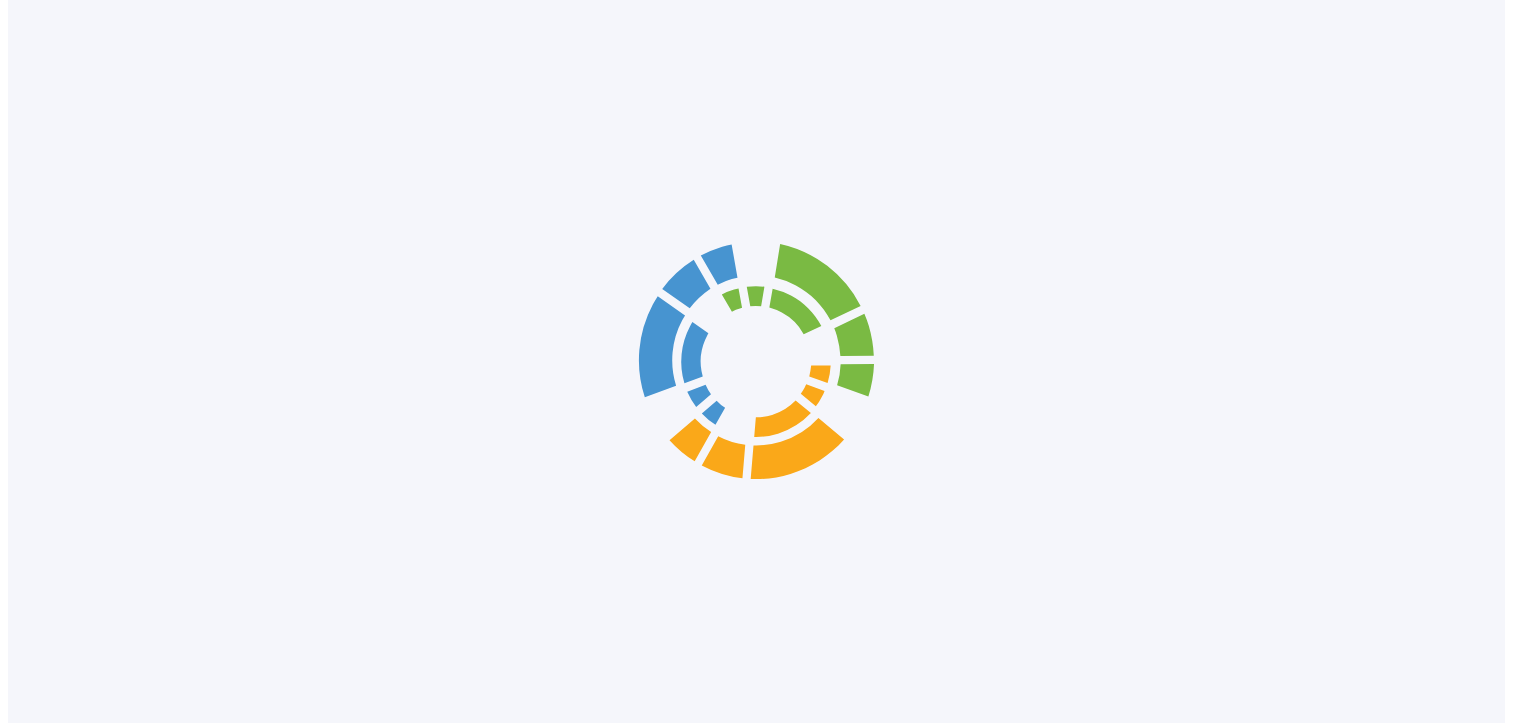 scroll, scrollTop: 0, scrollLeft: 0, axis: both 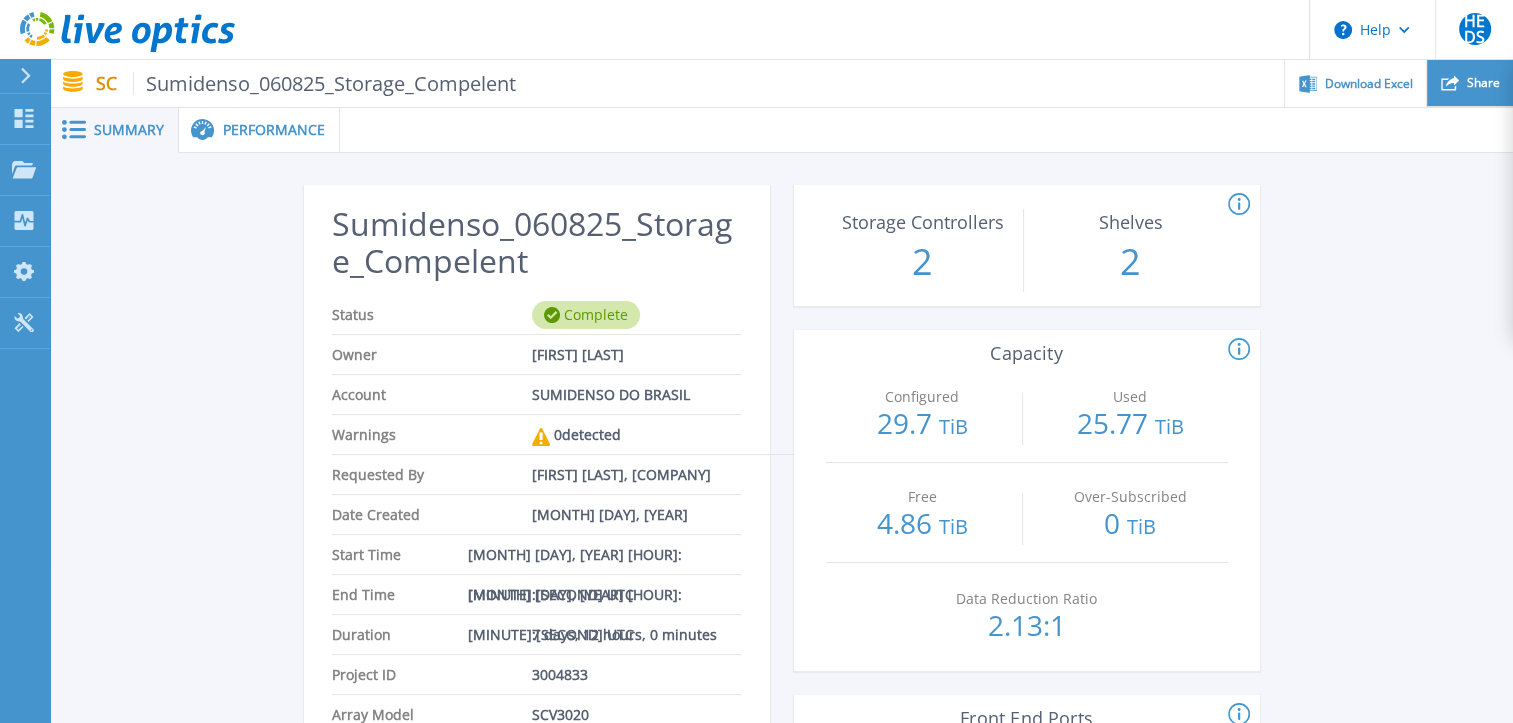 click on "Share" at bounding box center (1470, 83) 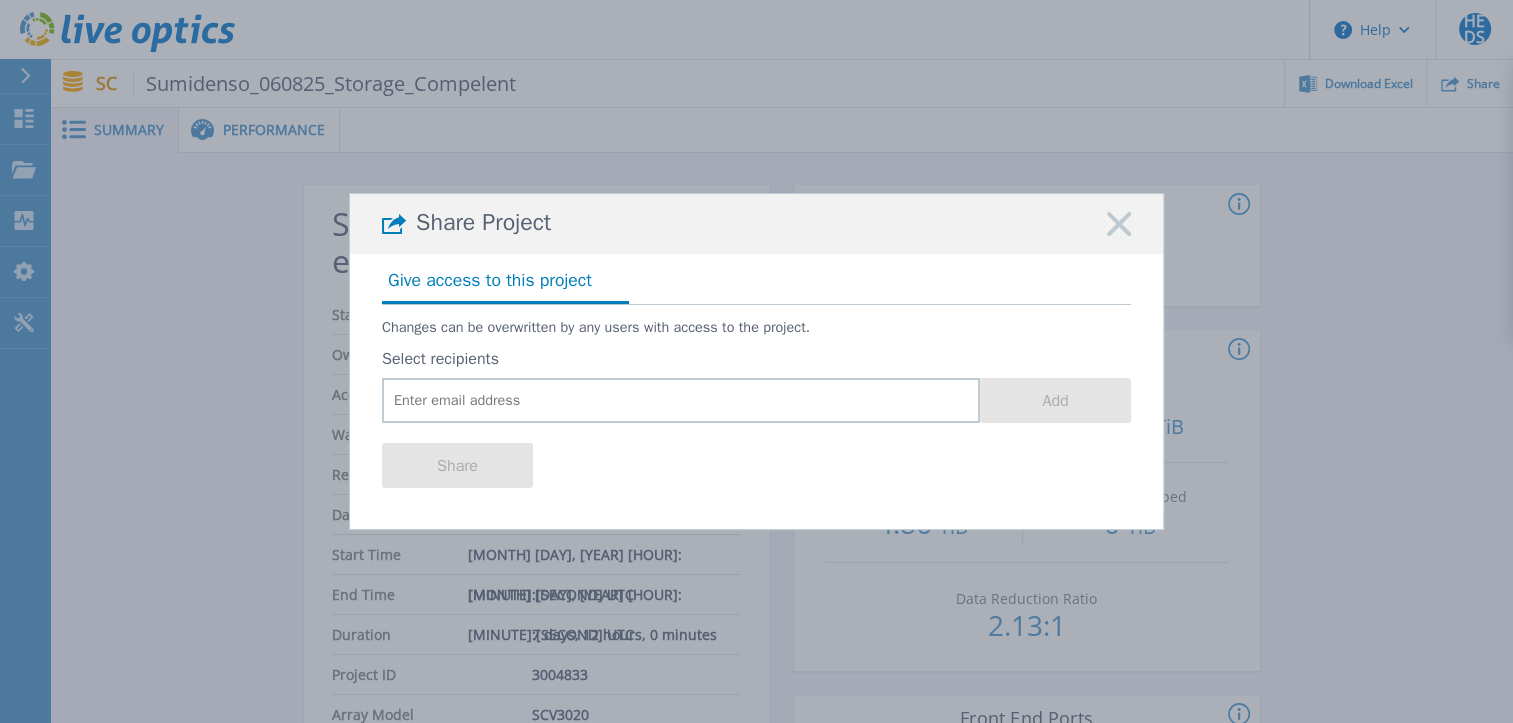 click 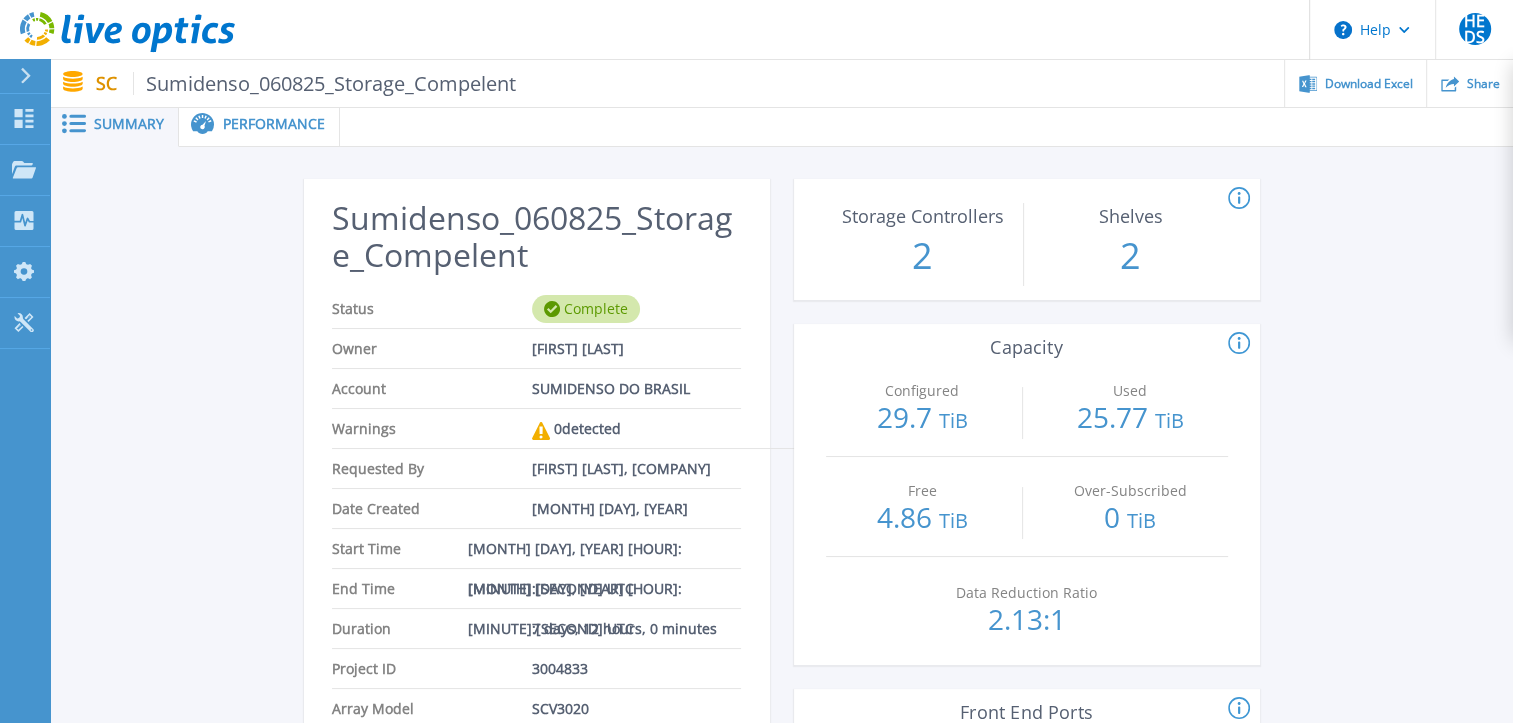scroll, scrollTop: 0, scrollLeft: 0, axis: both 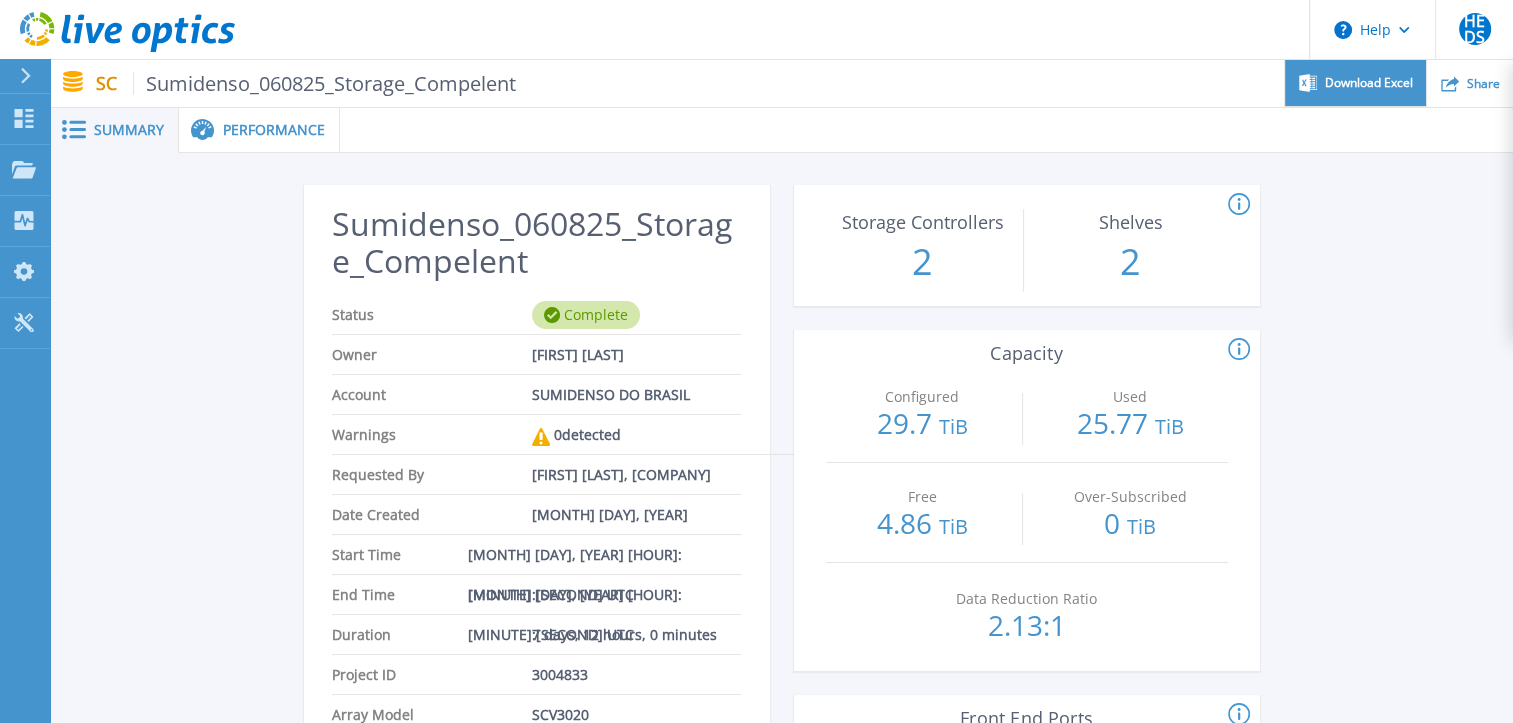 click on "Download Excel" at bounding box center [1369, 83] 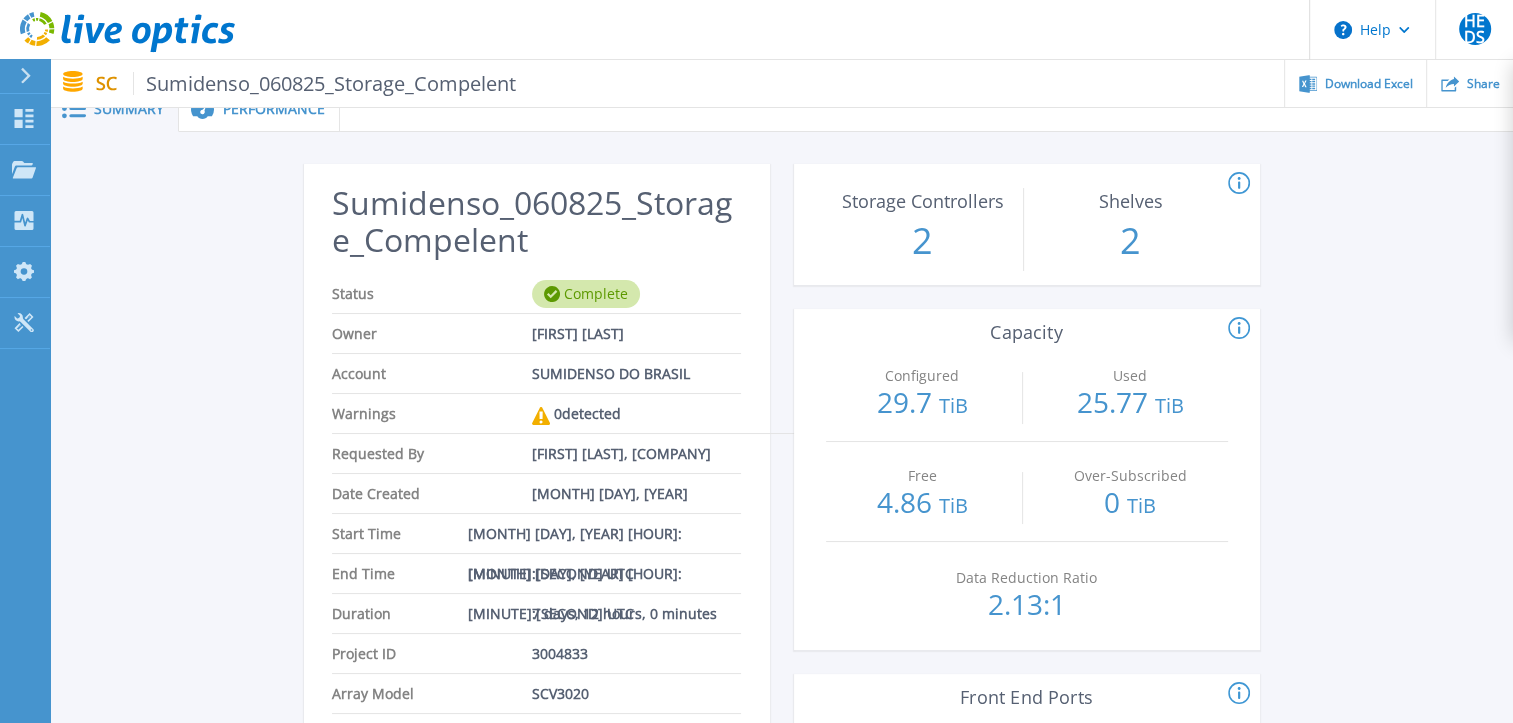scroll, scrollTop: 0, scrollLeft: 0, axis: both 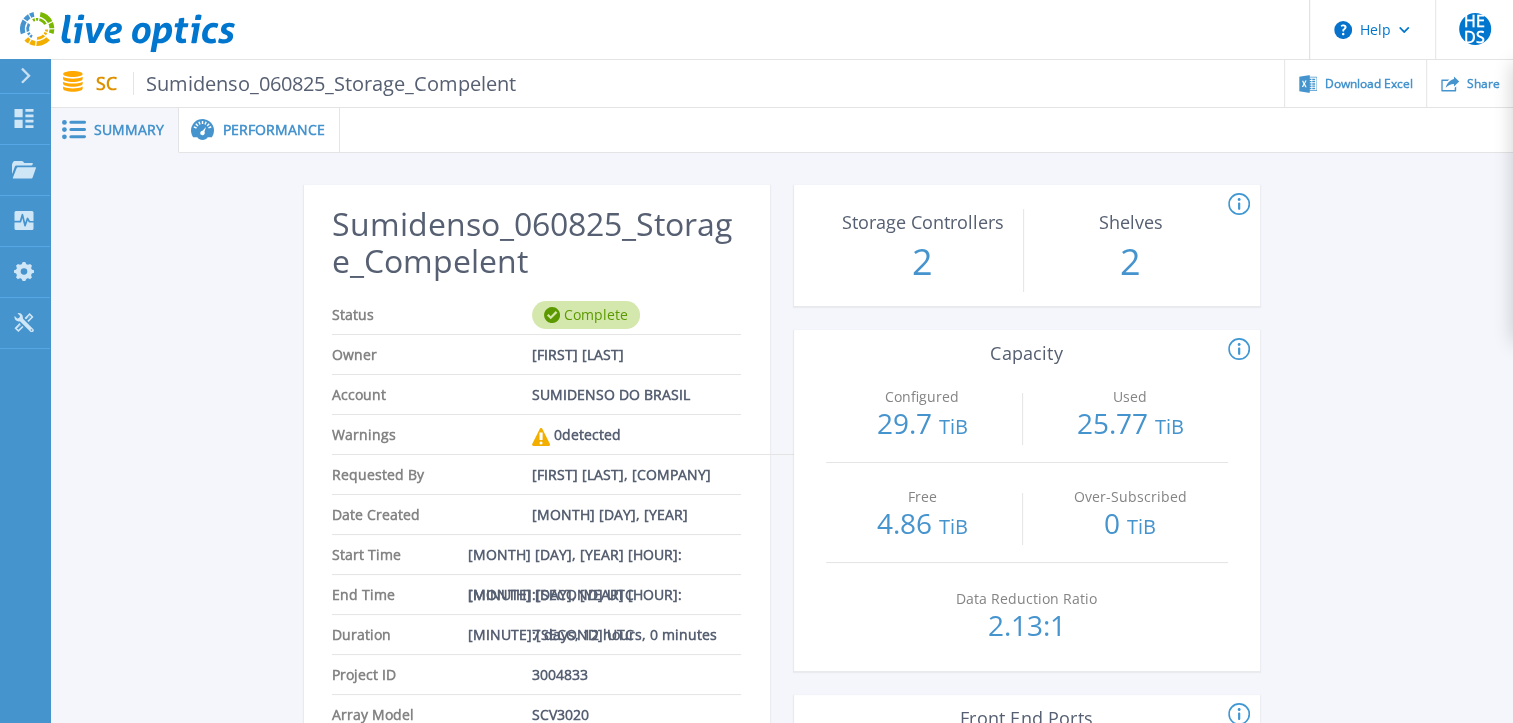 click on "Performance" at bounding box center (274, 130) 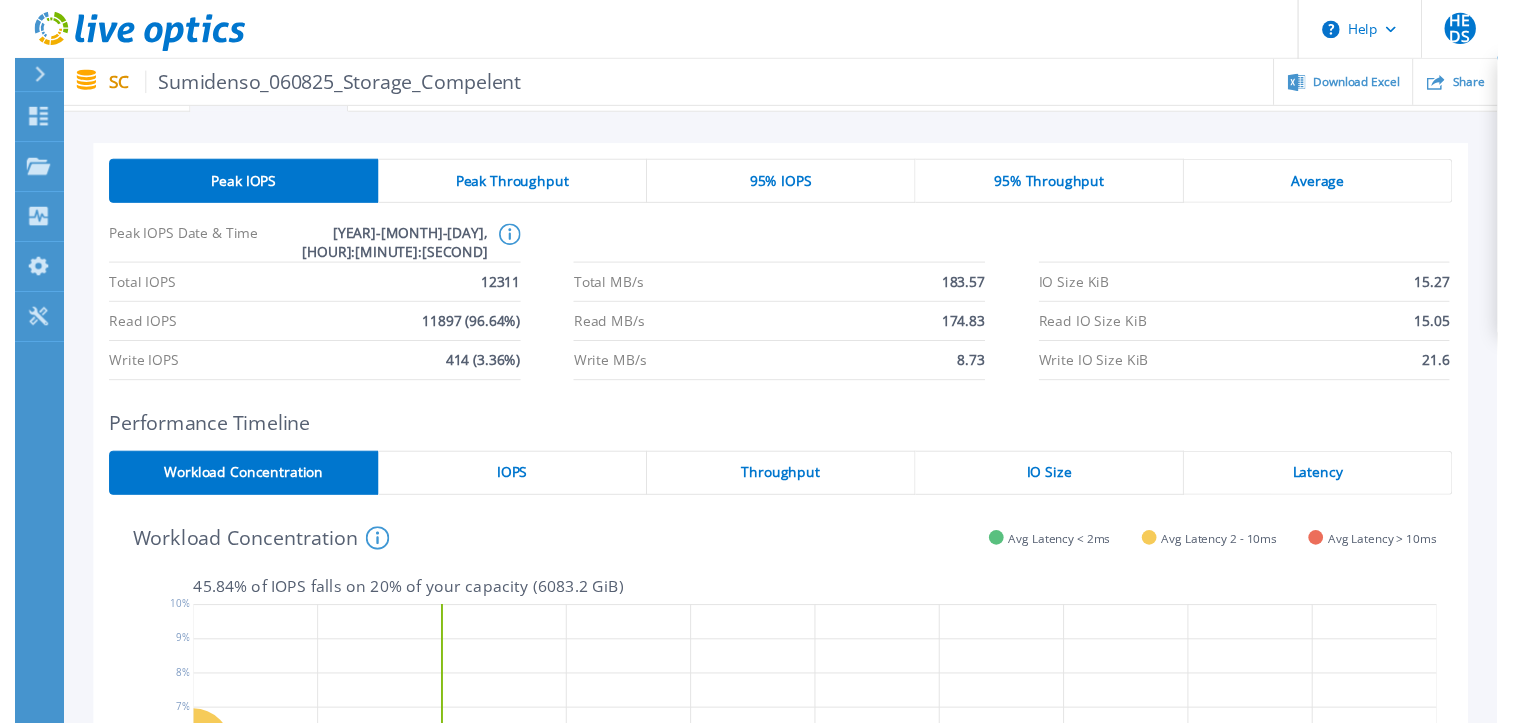 scroll, scrollTop: 0, scrollLeft: 0, axis: both 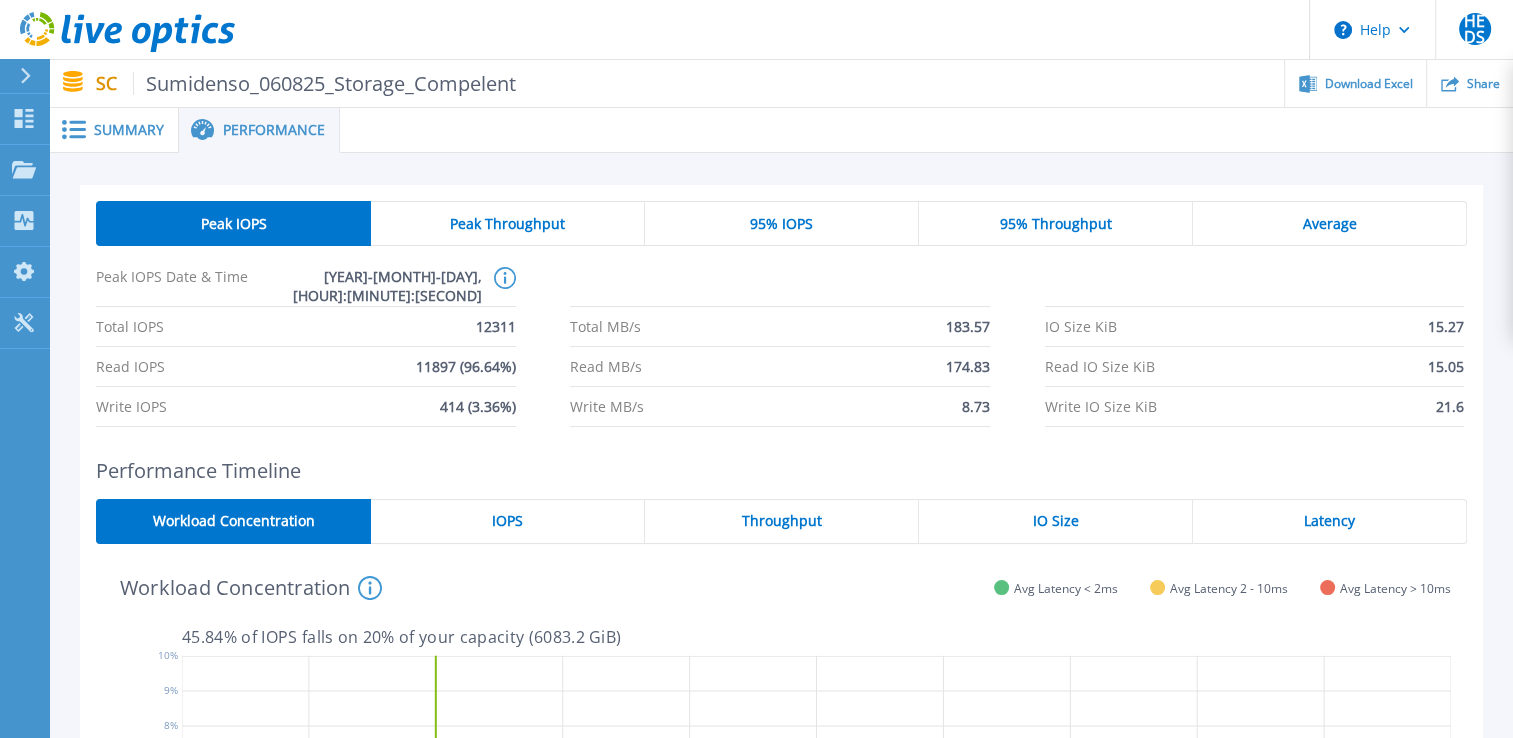 click on "Summary" at bounding box center [129, 130] 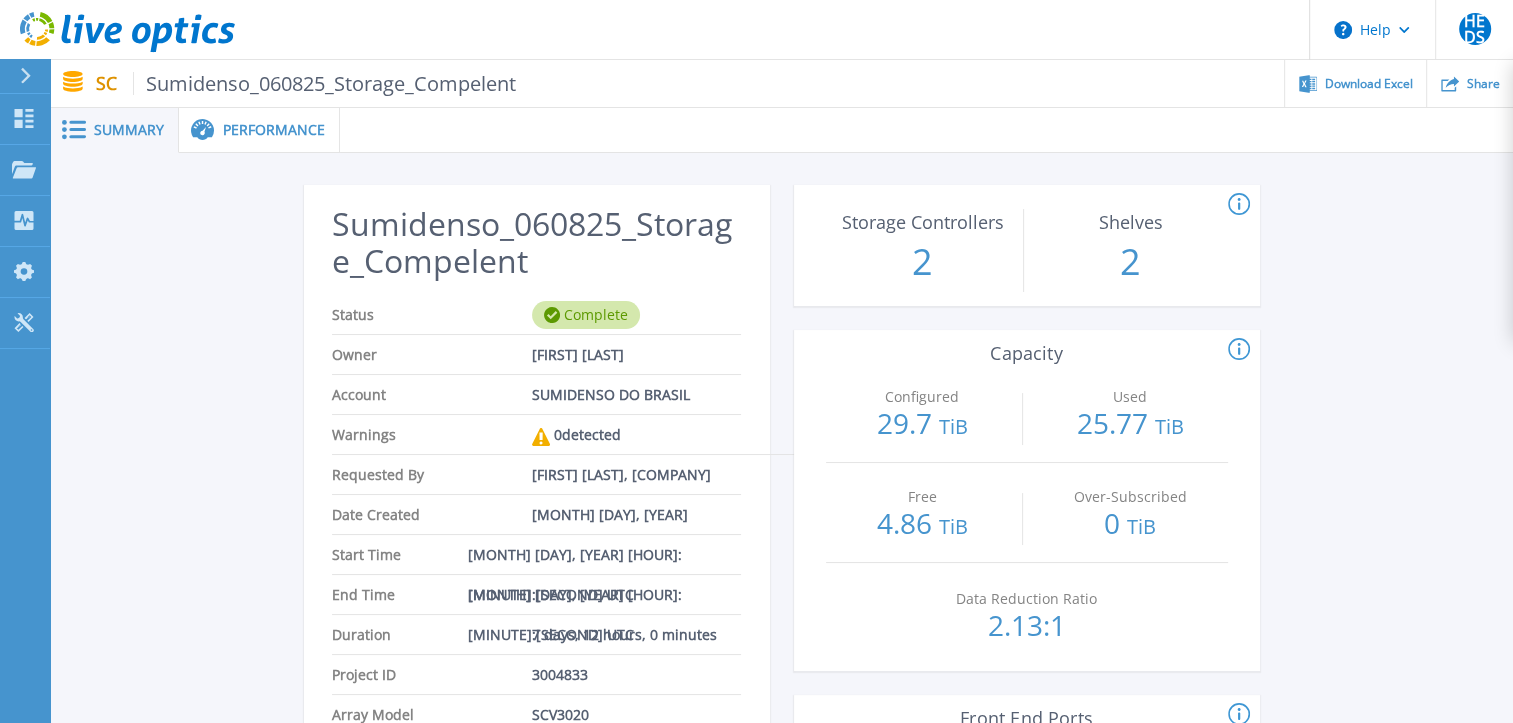 drag, startPoint x: 1372, startPoint y: 0, endPoint x: 128, endPoint y: 306, distance: 1281.0824 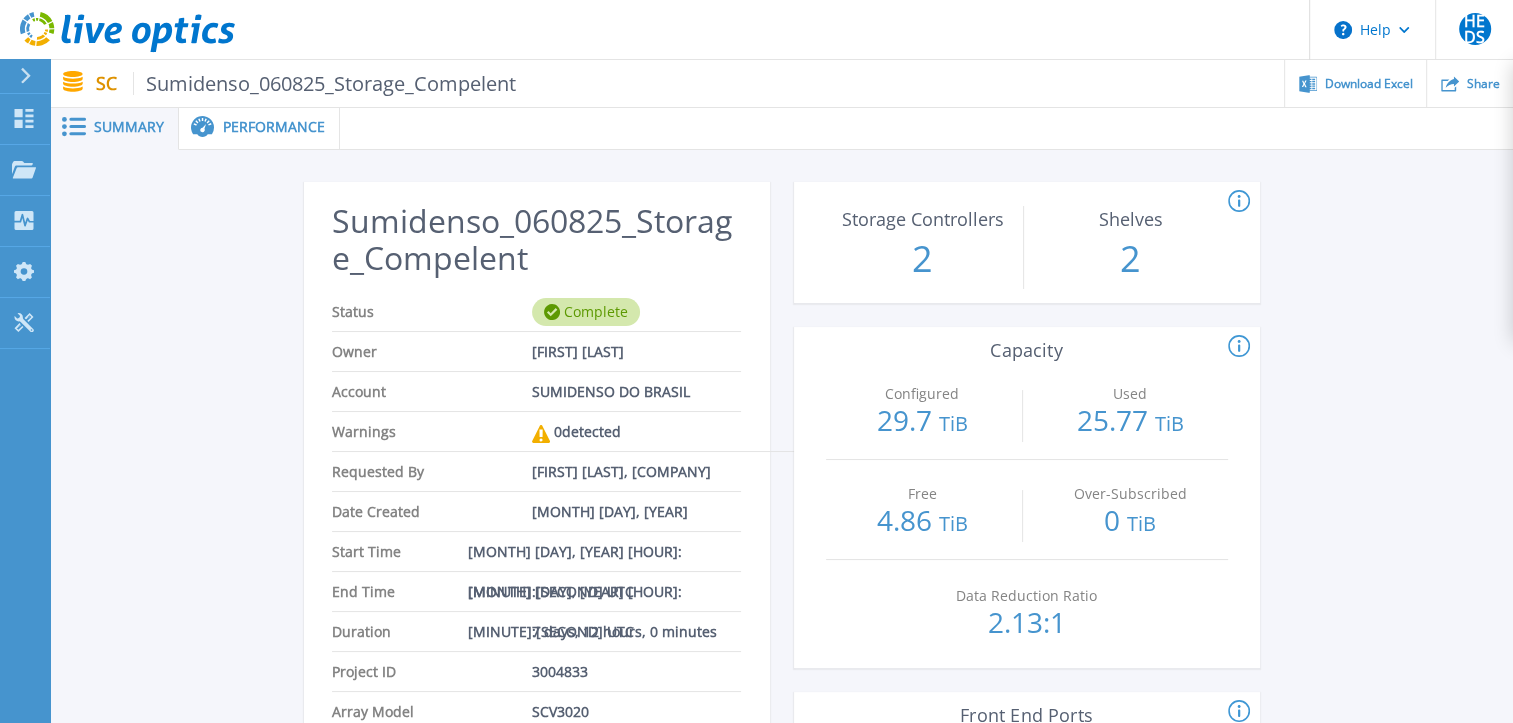 scroll, scrollTop: 0, scrollLeft: 0, axis: both 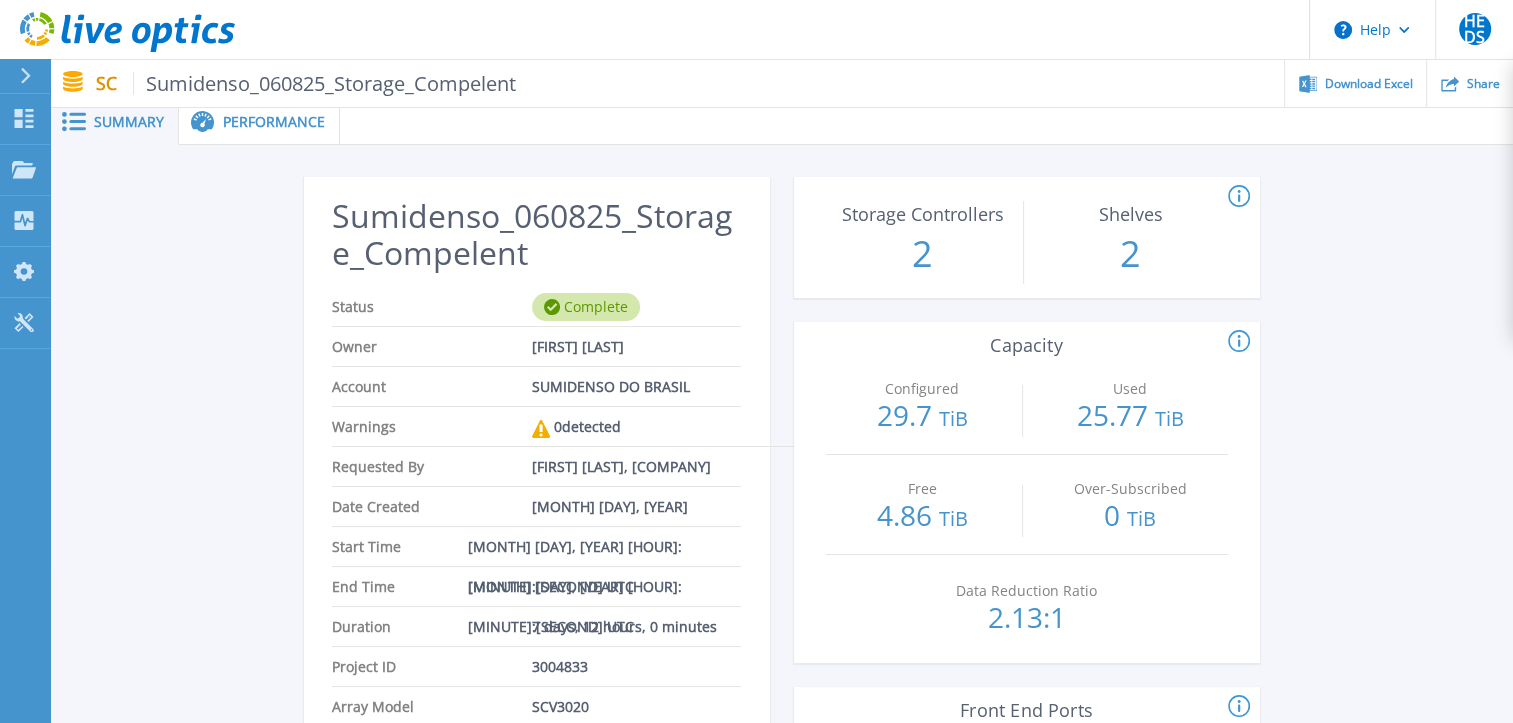 click on "Performance" at bounding box center [274, 122] 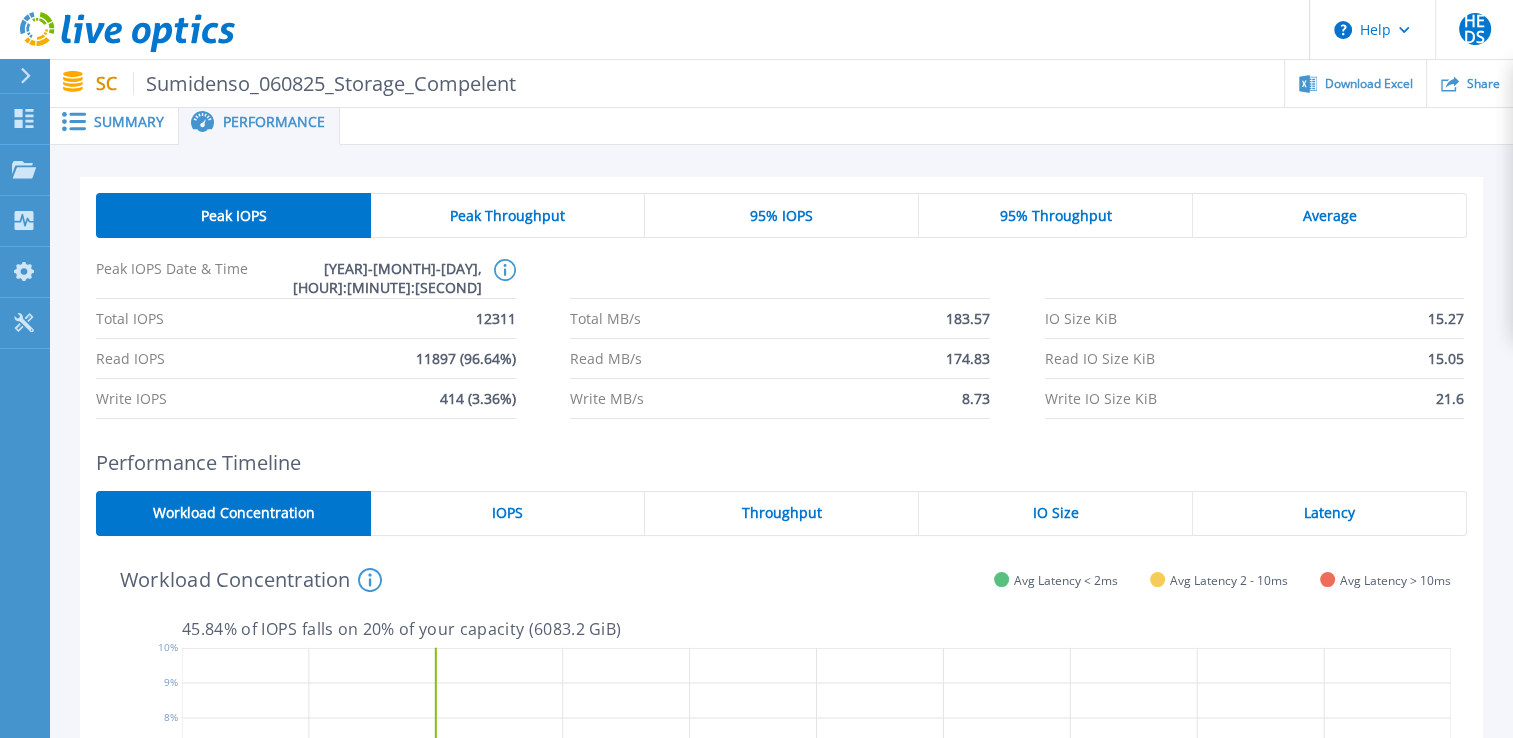 click on "IO Size KiB 15.27" at bounding box center [1254, 319] 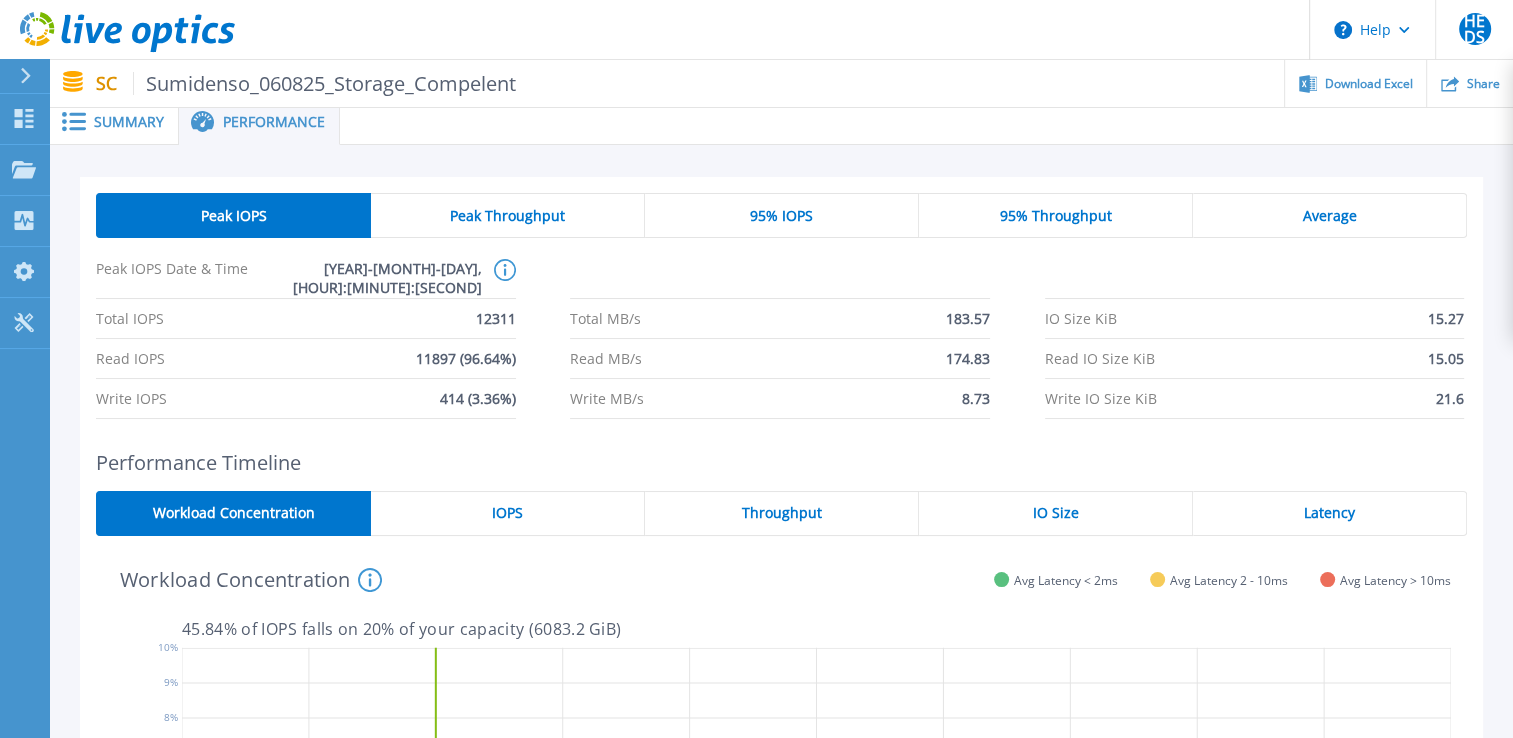 click on "Peak Throughput" at bounding box center [507, 216] 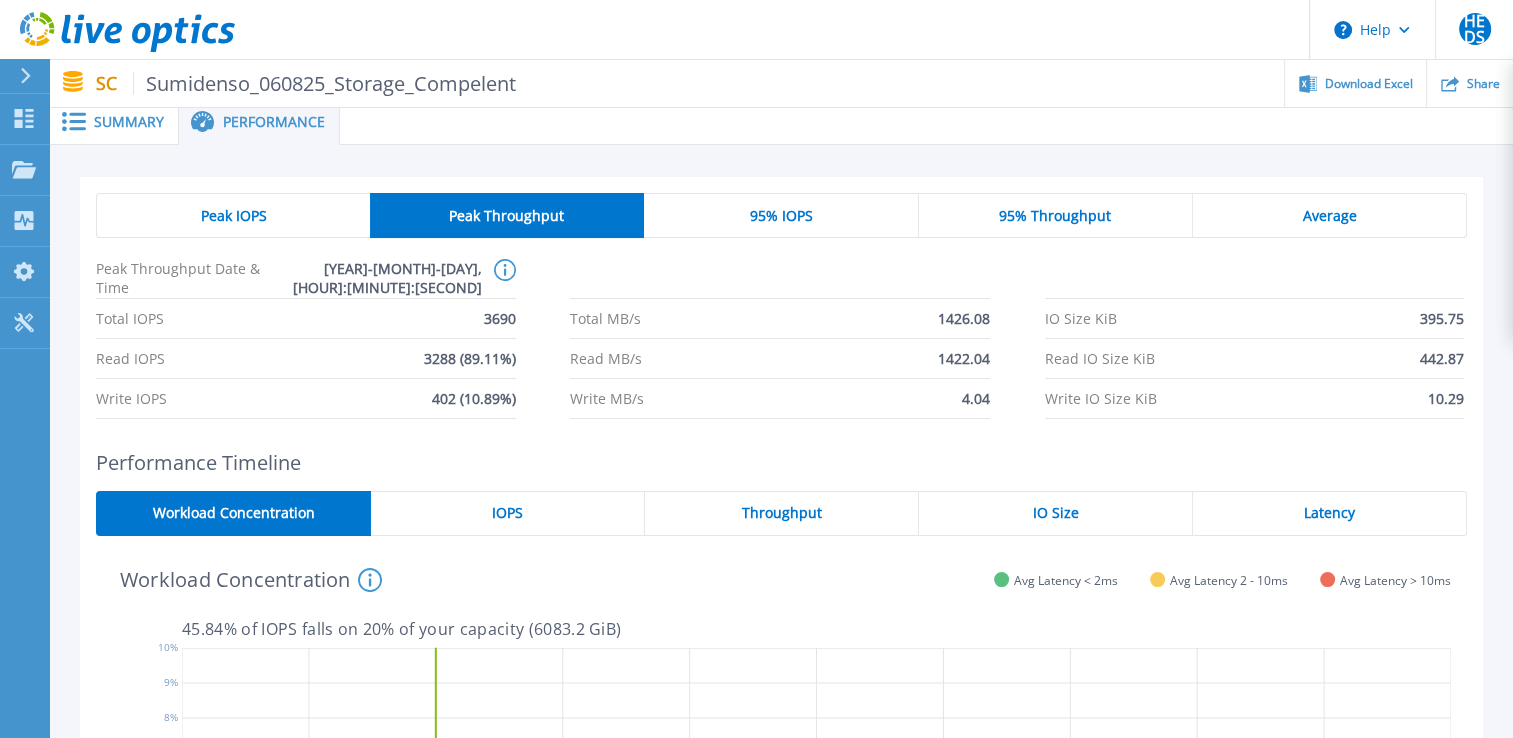click on "Peak IOPS" at bounding box center [233, 215] 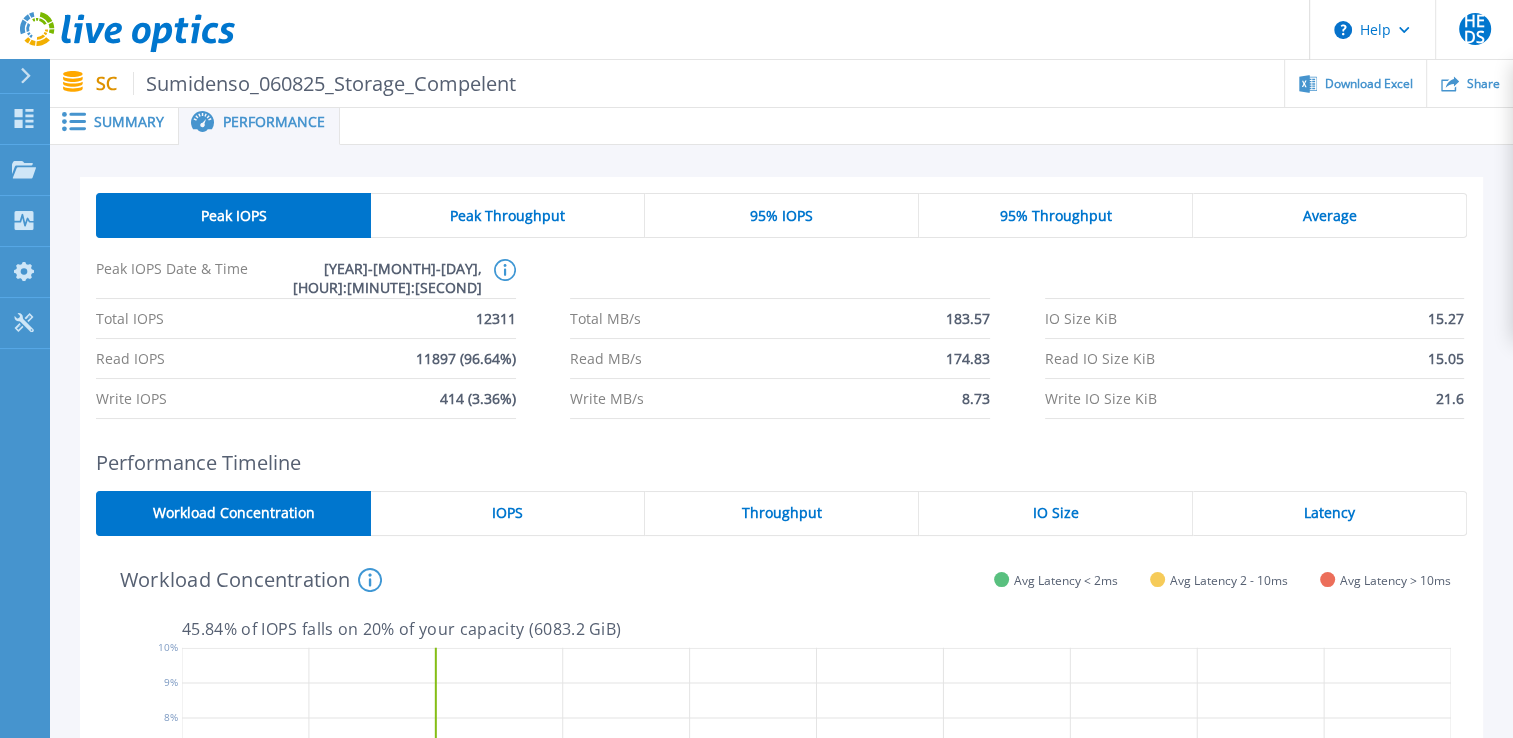 click on "Help HEDS Usuário Final [FIRST] [LAST] [EMAIL] [COMPANY] My Profile Log Out" at bounding box center [756, 30] 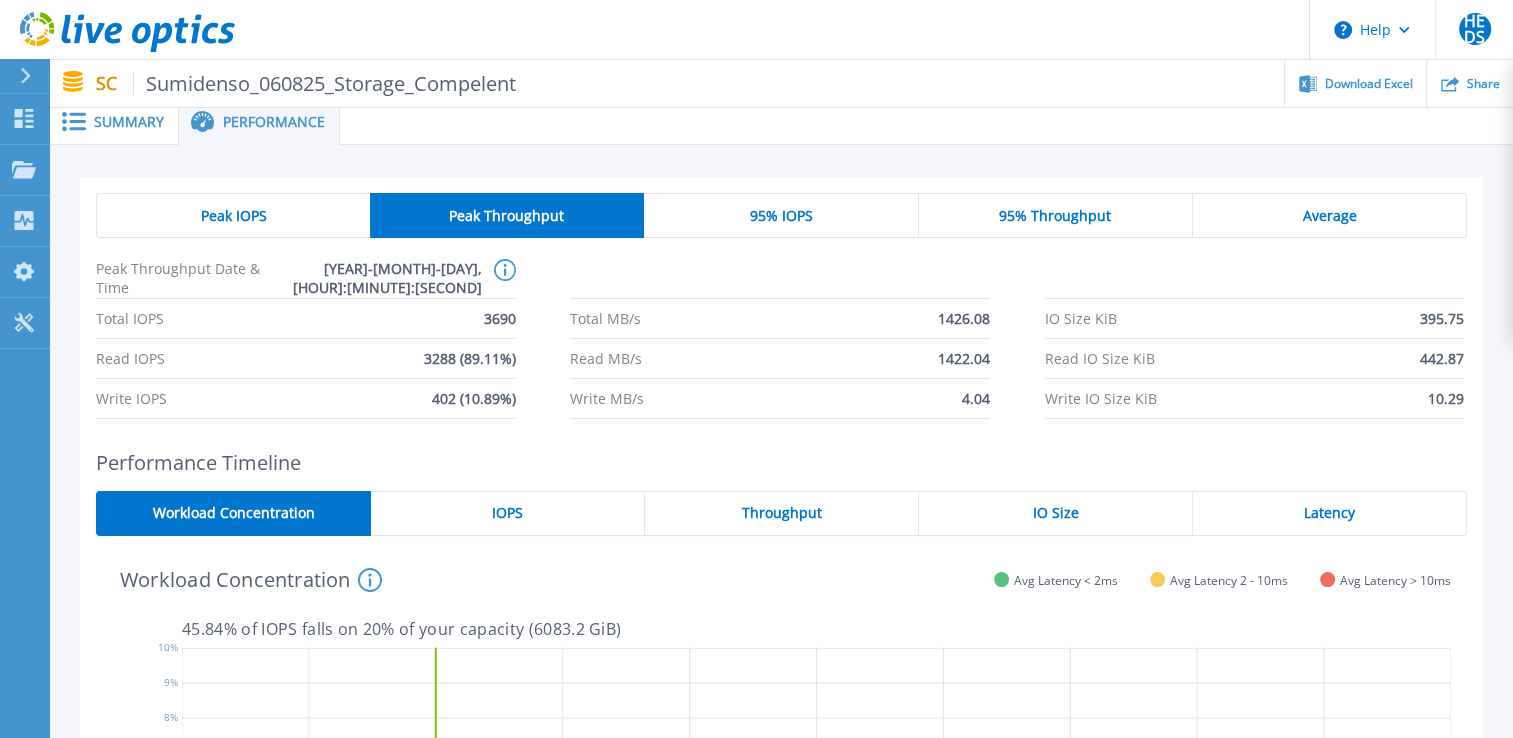 click on "IO Size KiB 395.75 Read IOPS 3288 (89.11%) Read MB/s 1422.04 Read IO Size KiB 442.87 Write IOPS 402 (10.89%) Write MB/s 4.04 Write IO Size KiB 10.29" at bounding box center (781, 306) 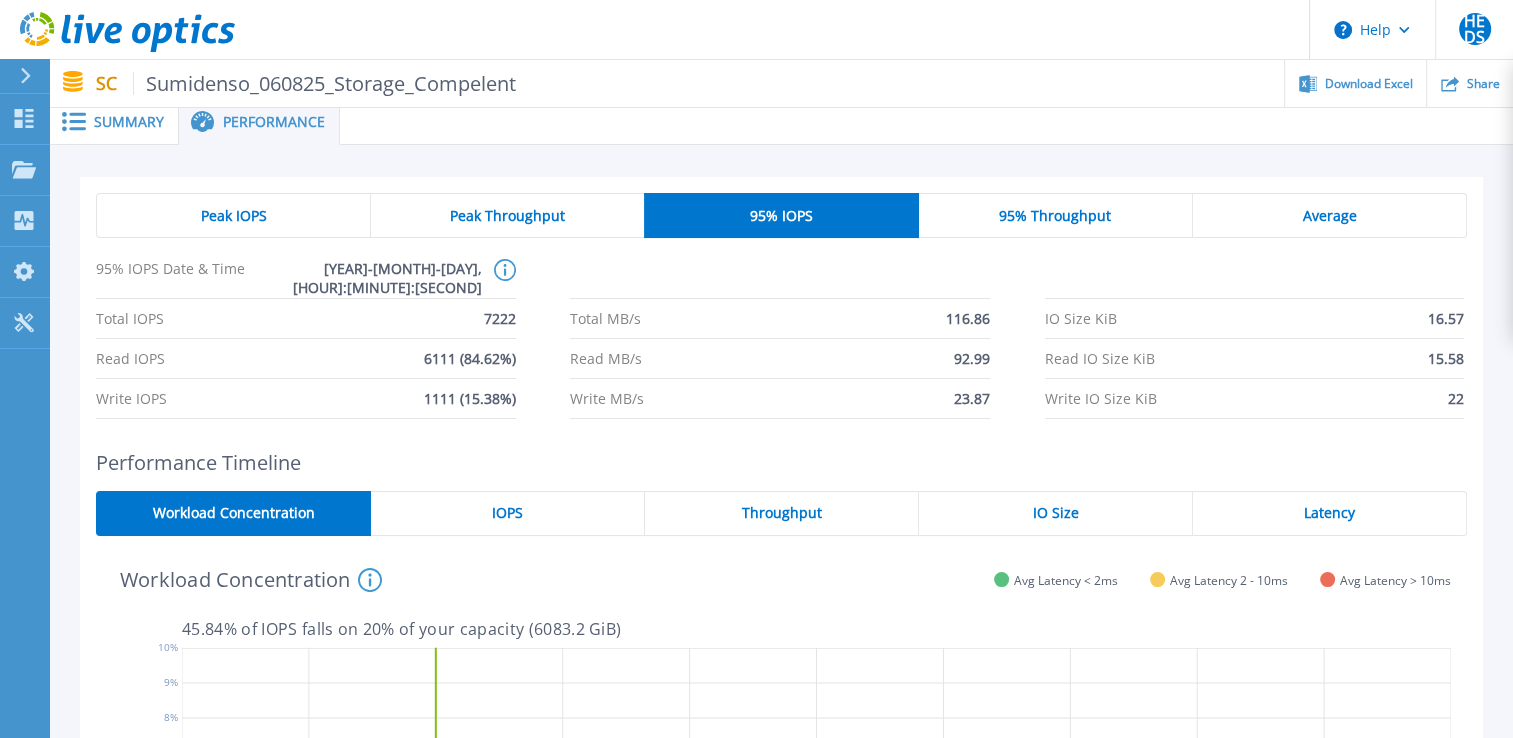click at bounding box center [926, 122] 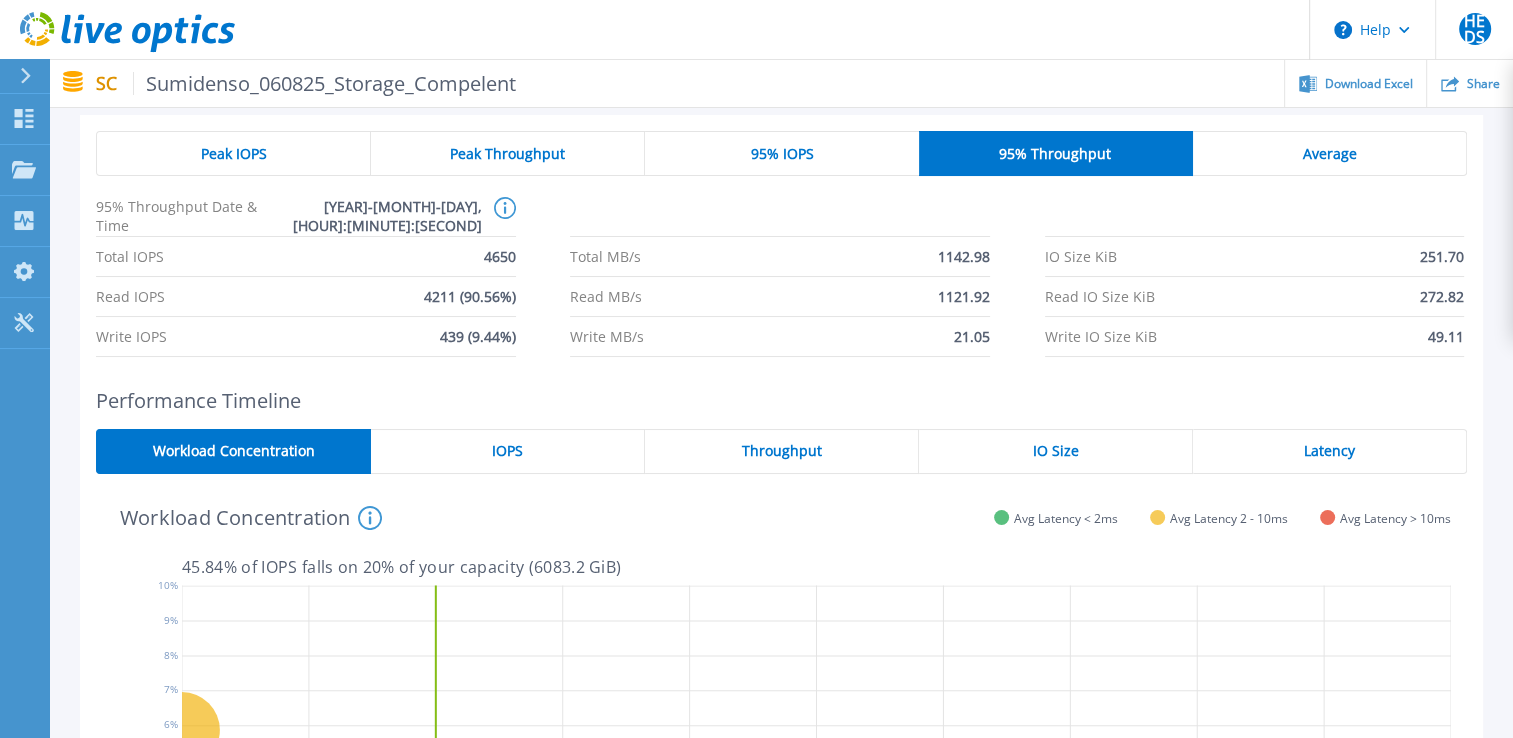 scroll, scrollTop: 0, scrollLeft: 0, axis: both 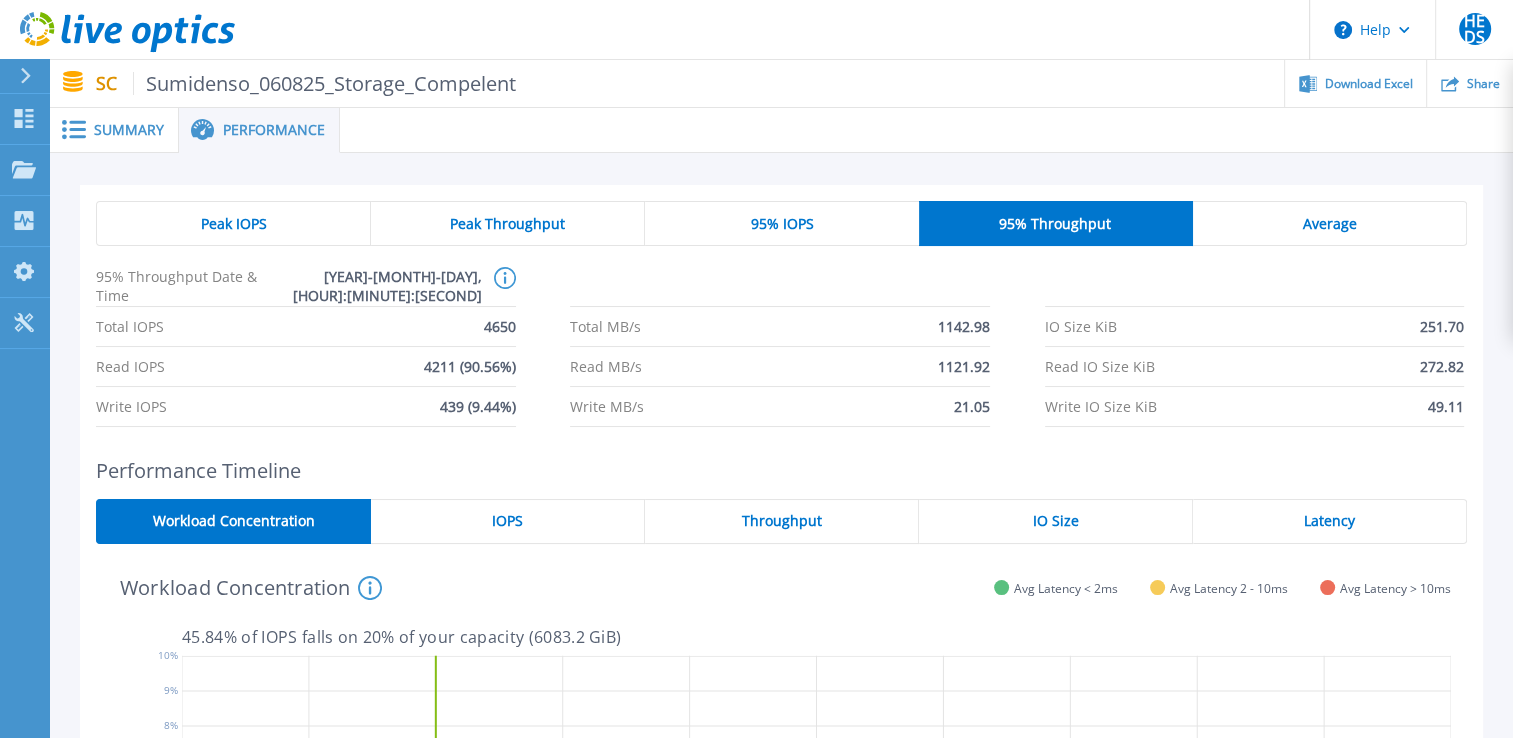 click on "Peak Throughput" at bounding box center (508, 223) 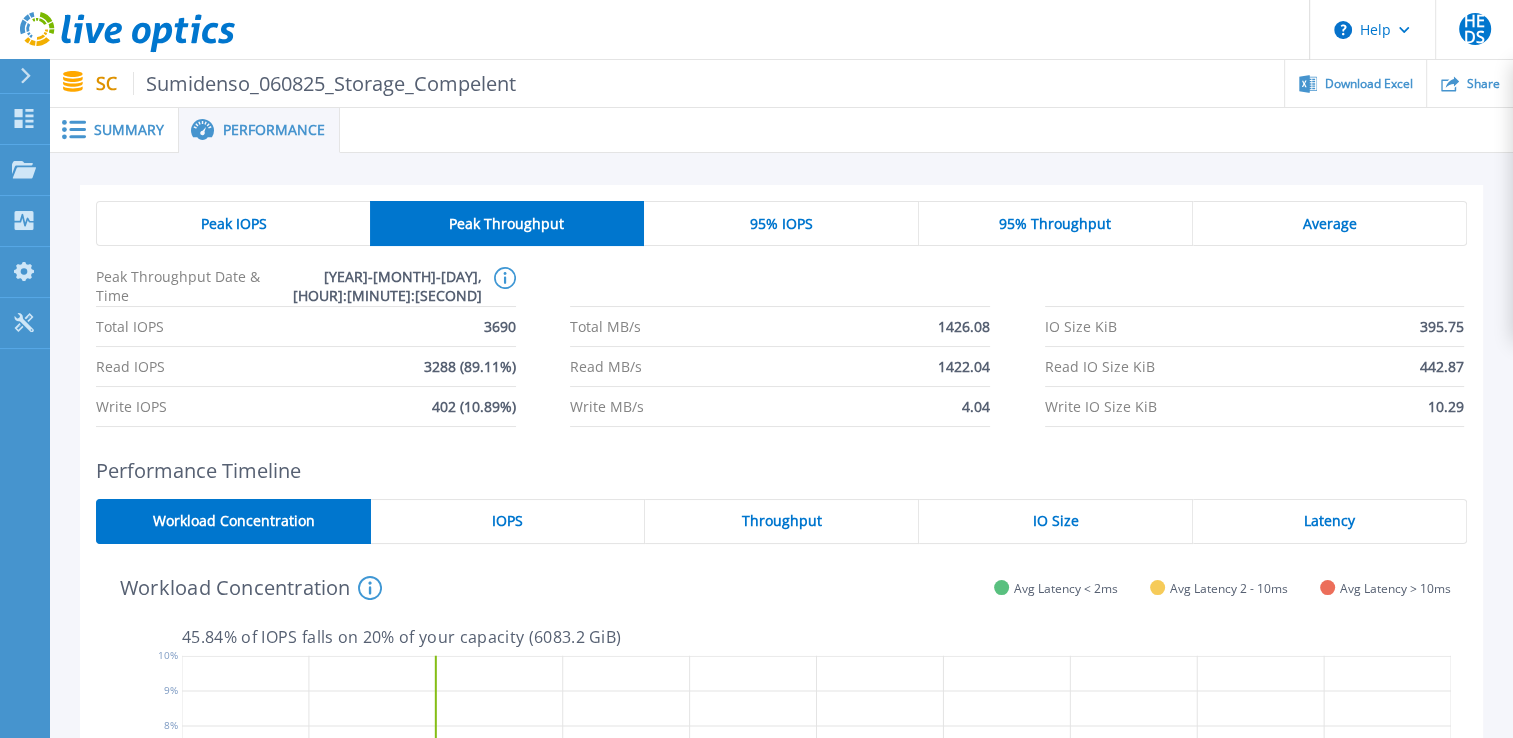 click on "IOPS" at bounding box center (508, 521) 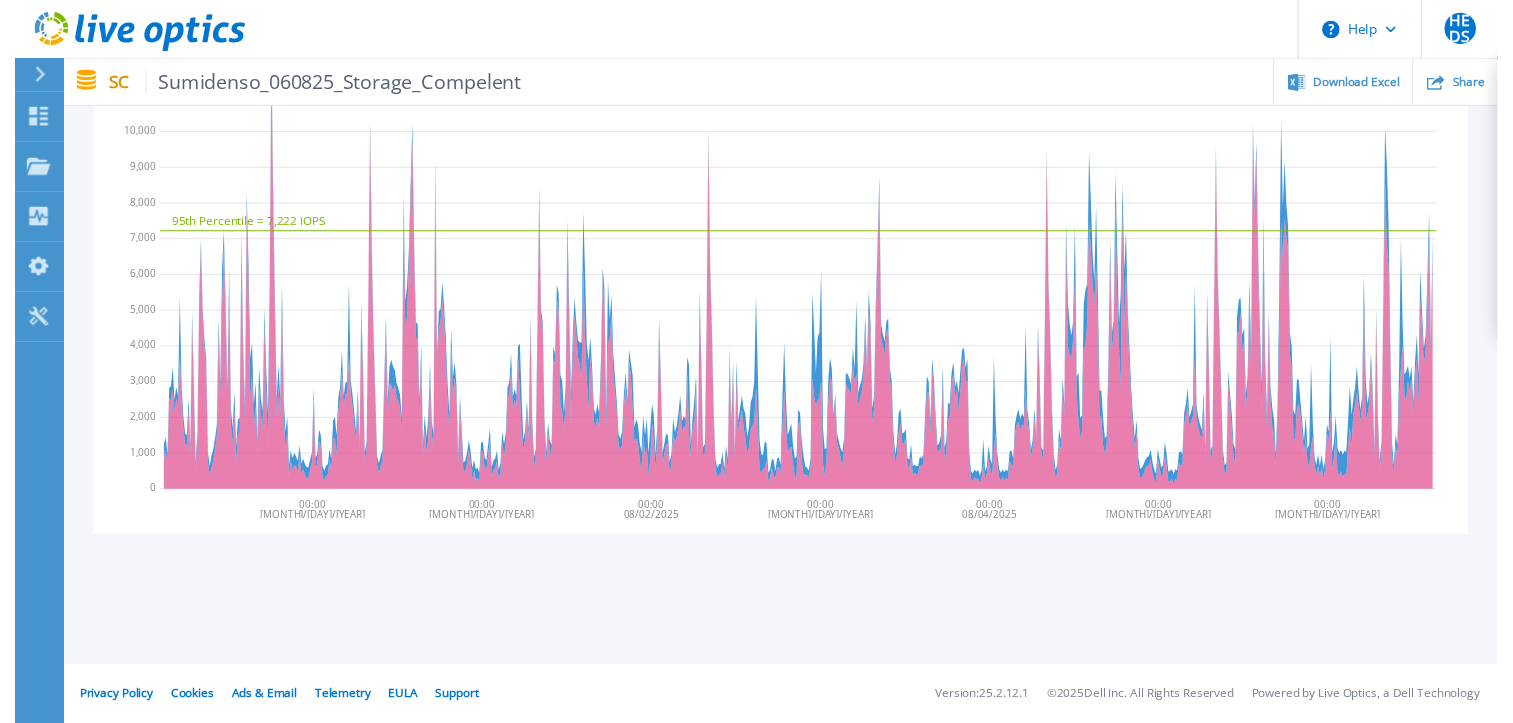 scroll, scrollTop: 0, scrollLeft: 0, axis: both 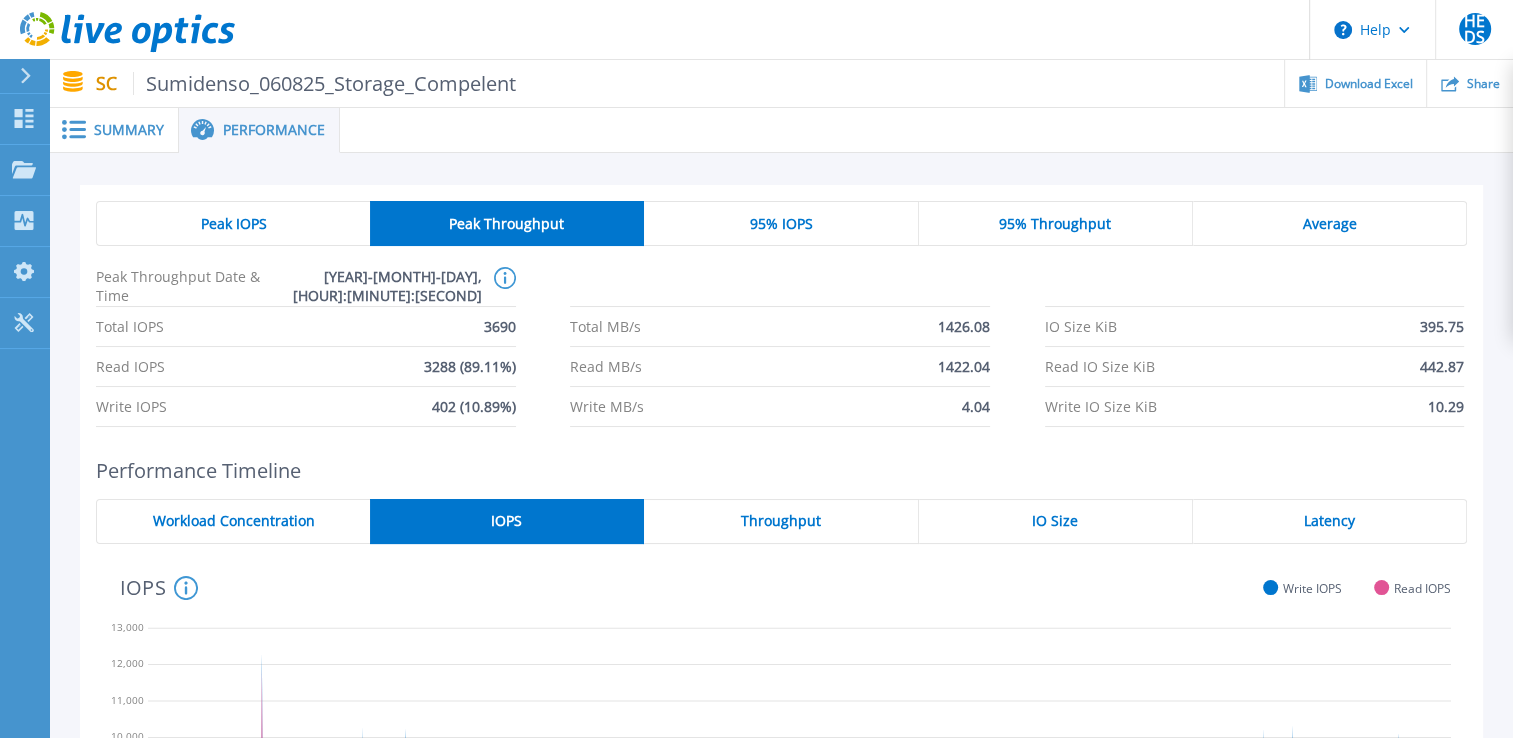 click on "95% IOPS" at bounding box center [781, 223] 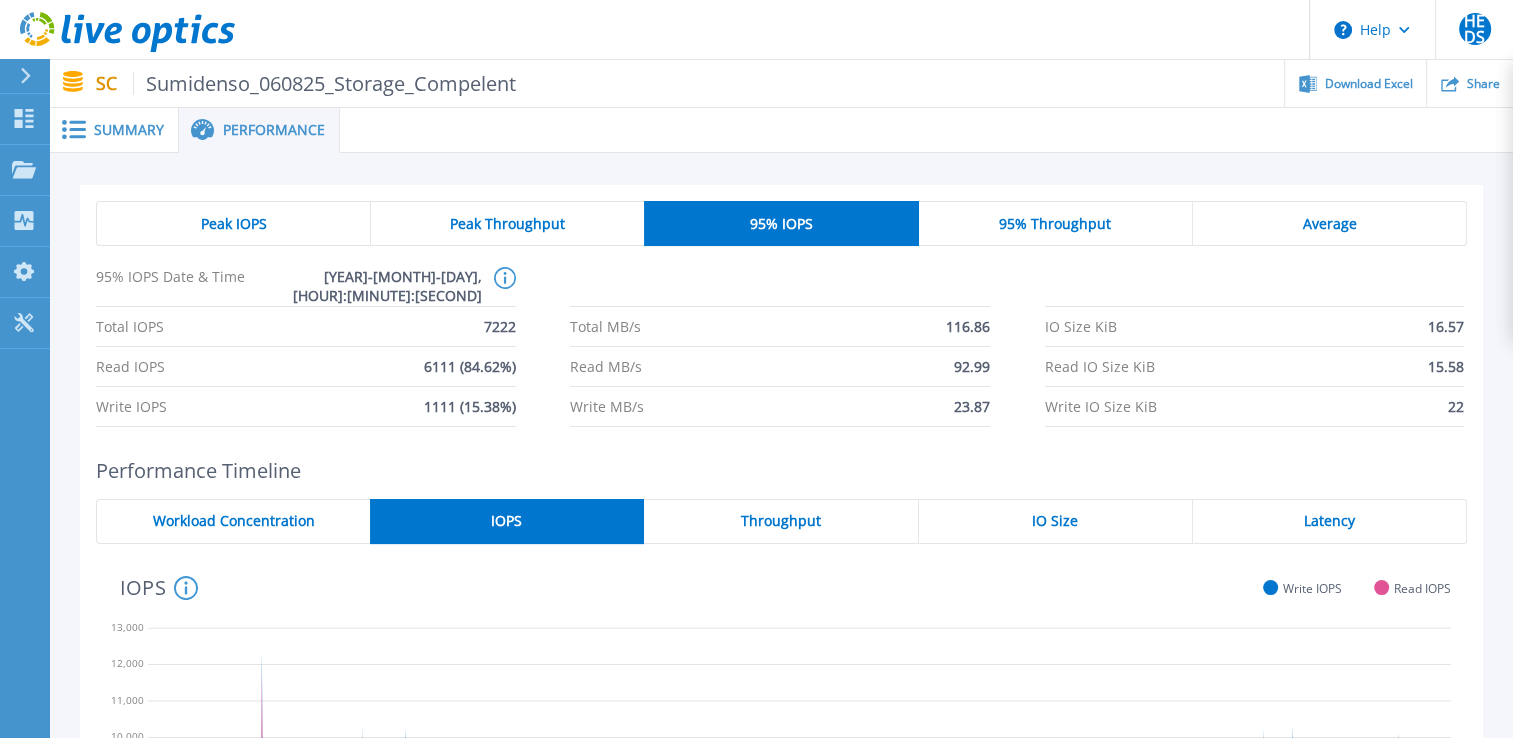 click on "Throughput" at bounding box center [781, 521] 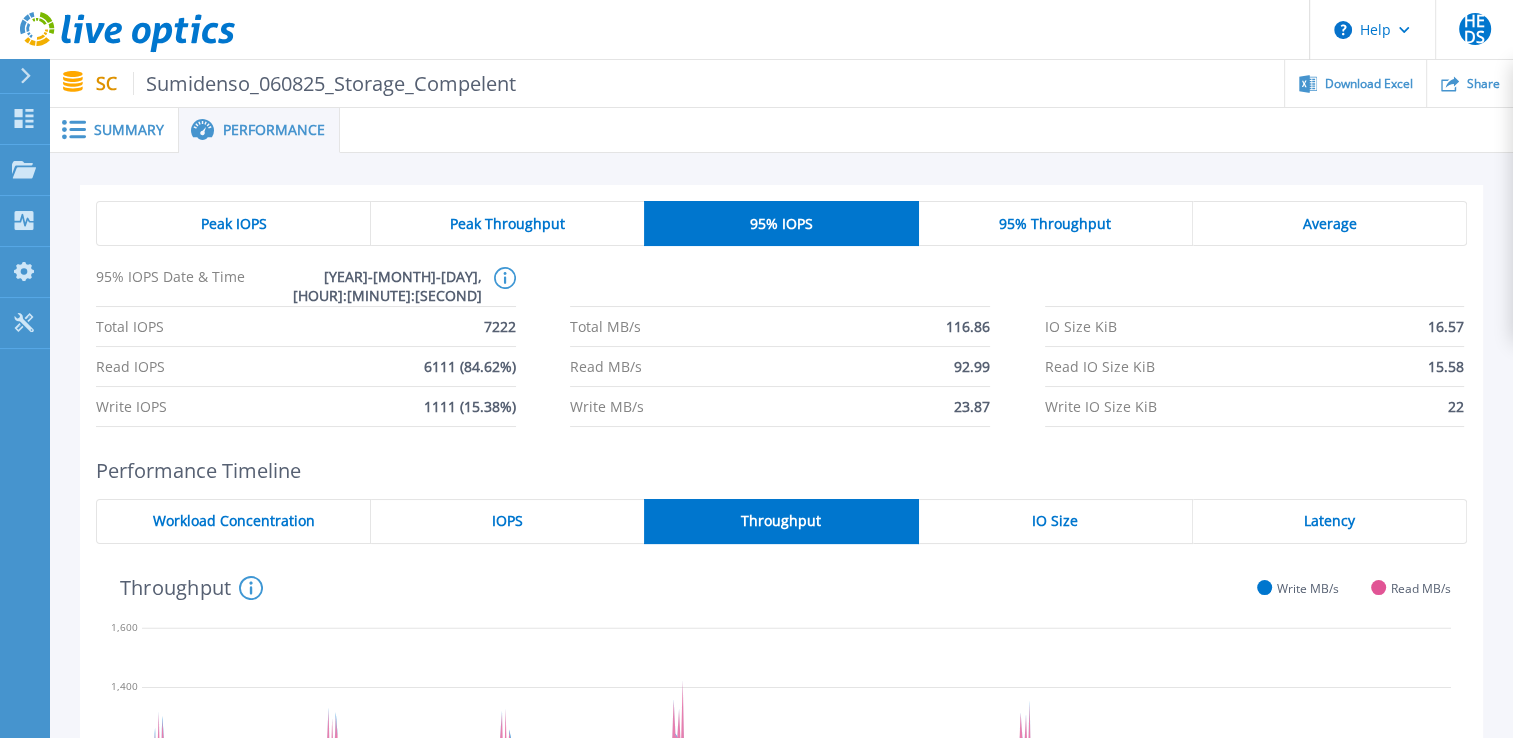 click on "Peak Throughput" at bounding box center (507, 223) 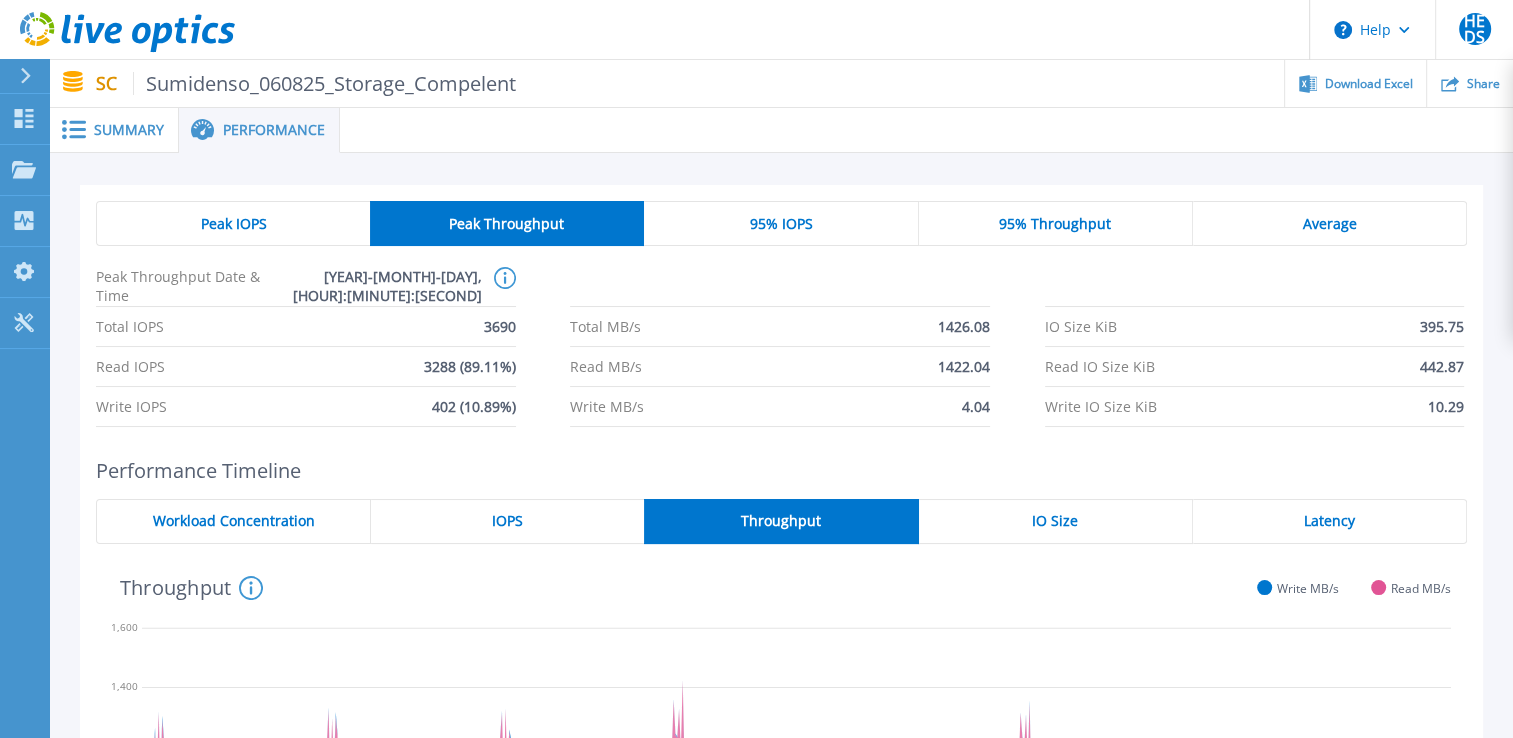 click on "IOPS" at bounding box center (507, 521) 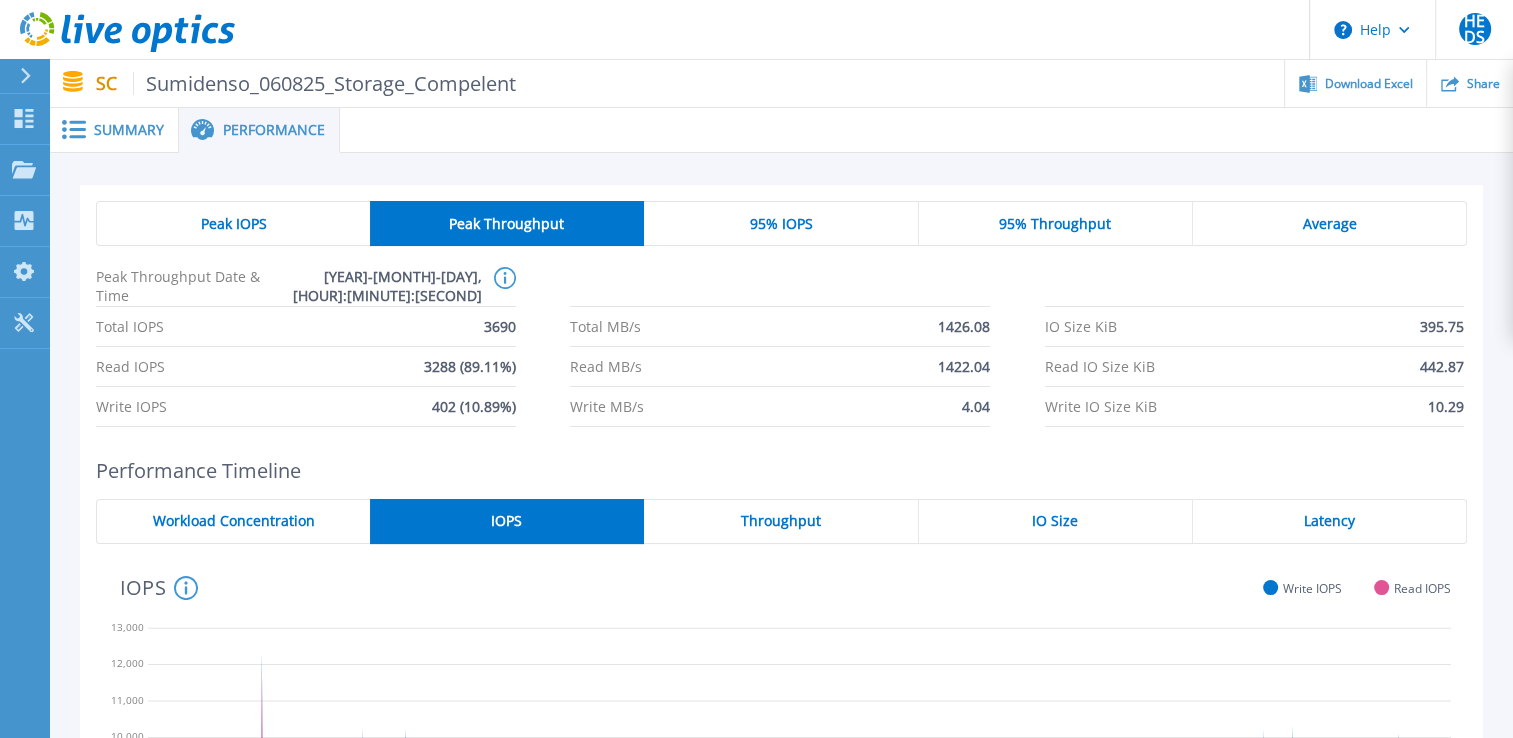 click on "Peak IOPS" at bounding box center [234, 224] 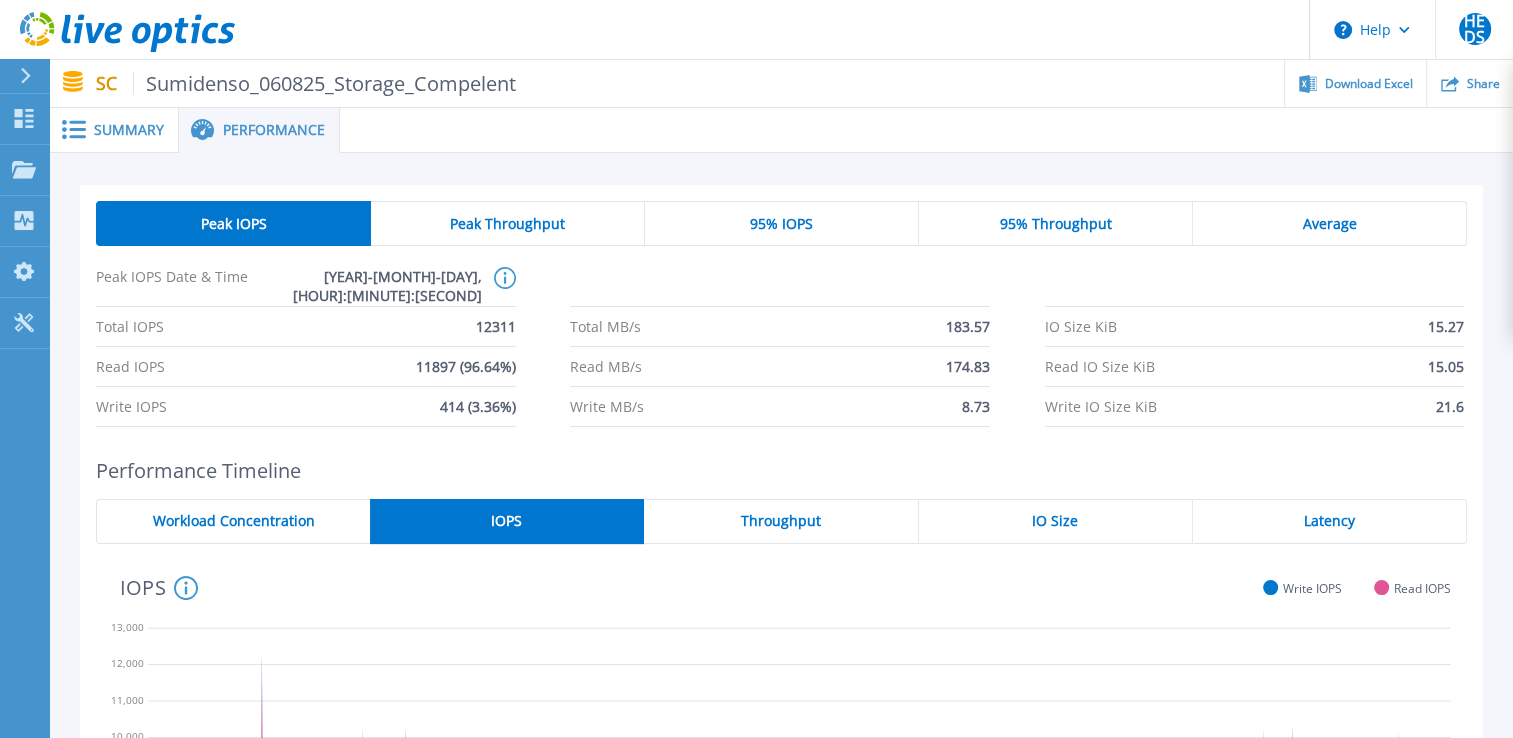 click on "Workload Concentration" at bounding box center [234, 521] 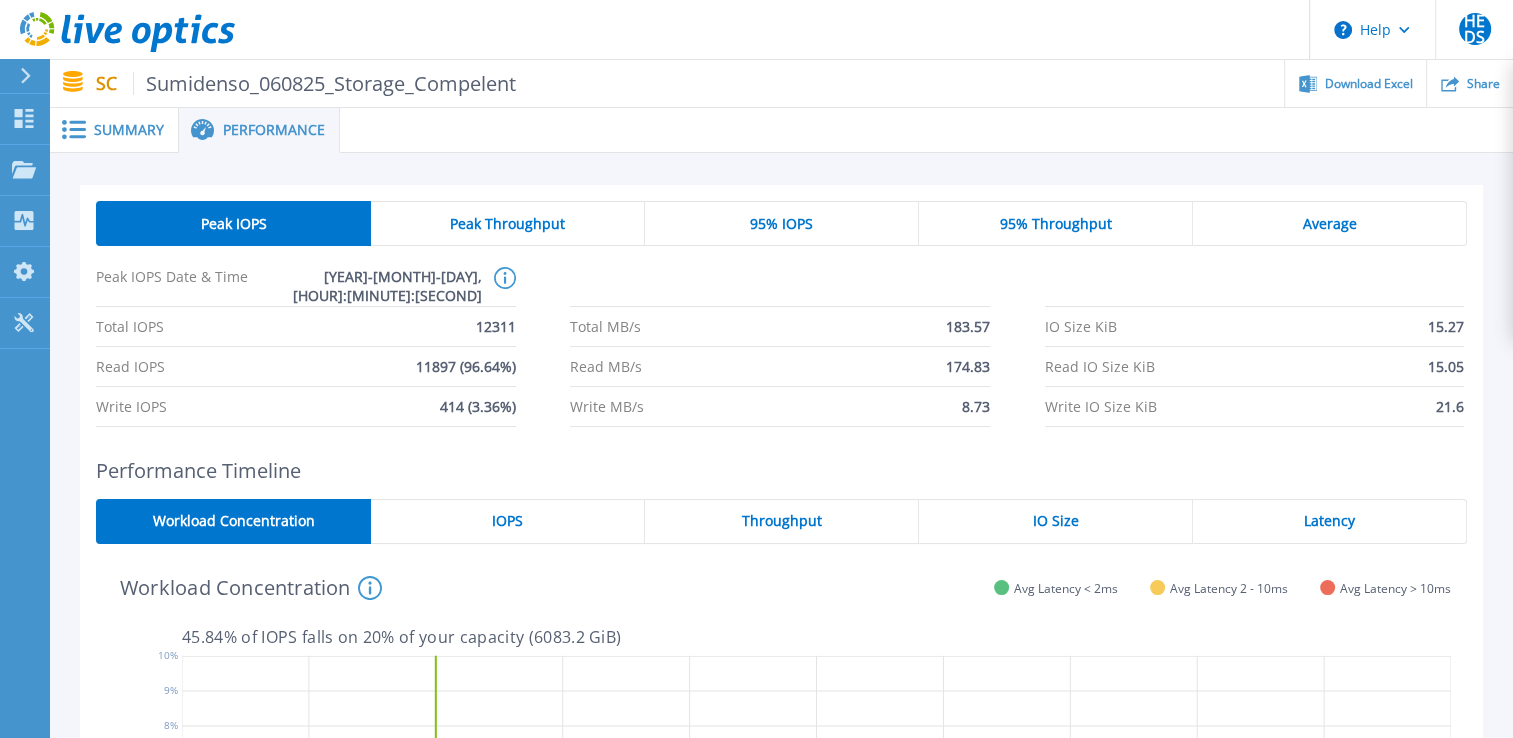 click on "95% IOPS" at bounding box center [781, 224] 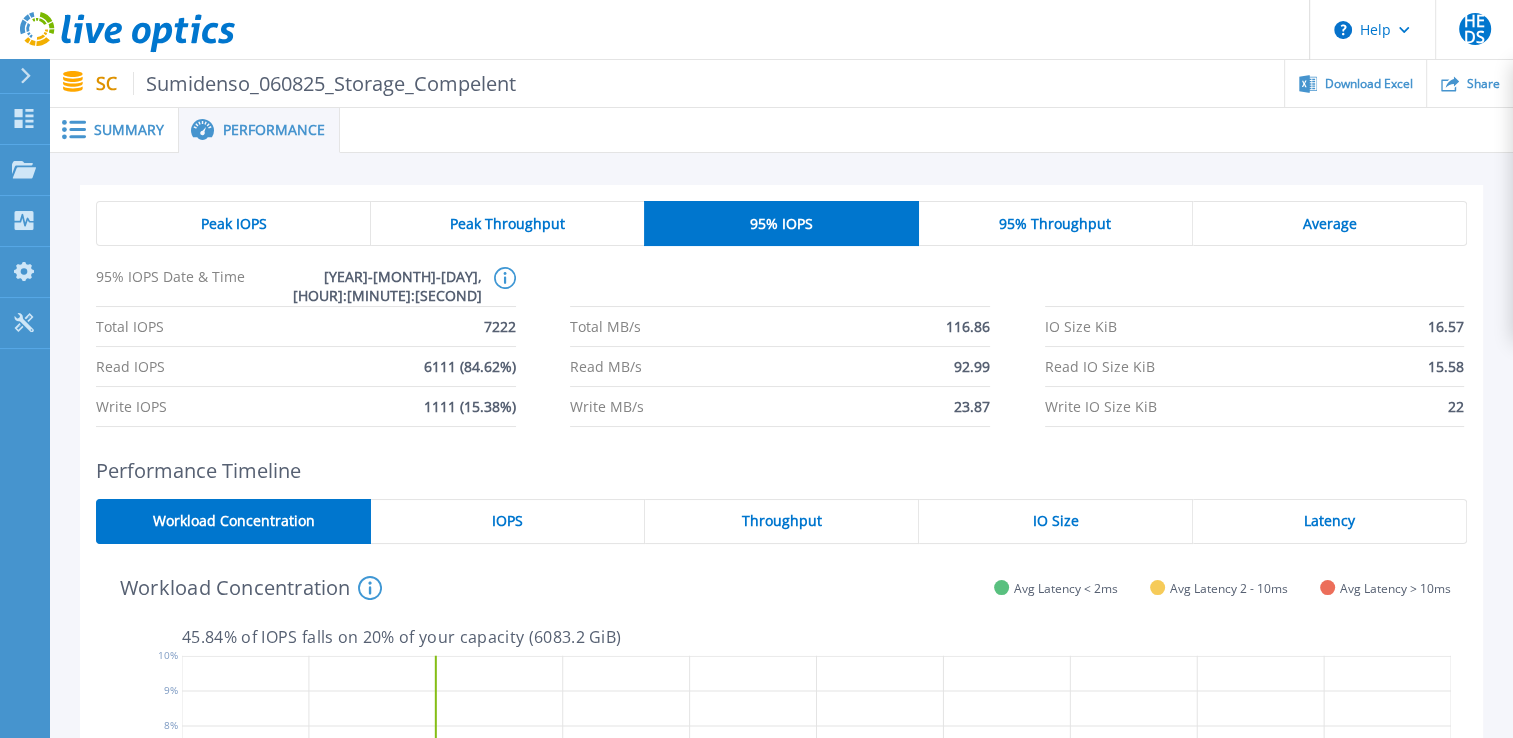 click on "Throughput" at bounding box center [781, 521] 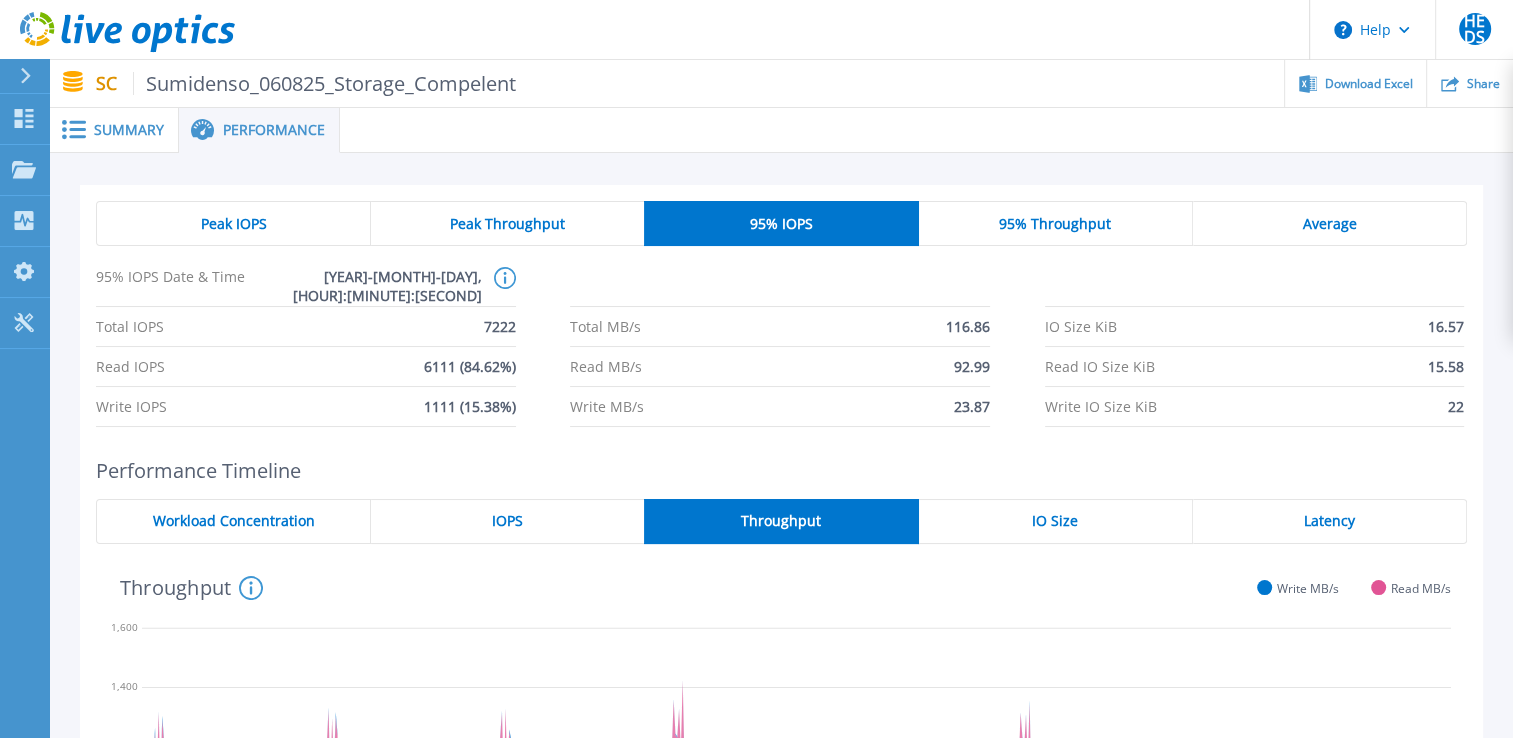 click on "Download Excel Share" at bounding box center (1014, 83) 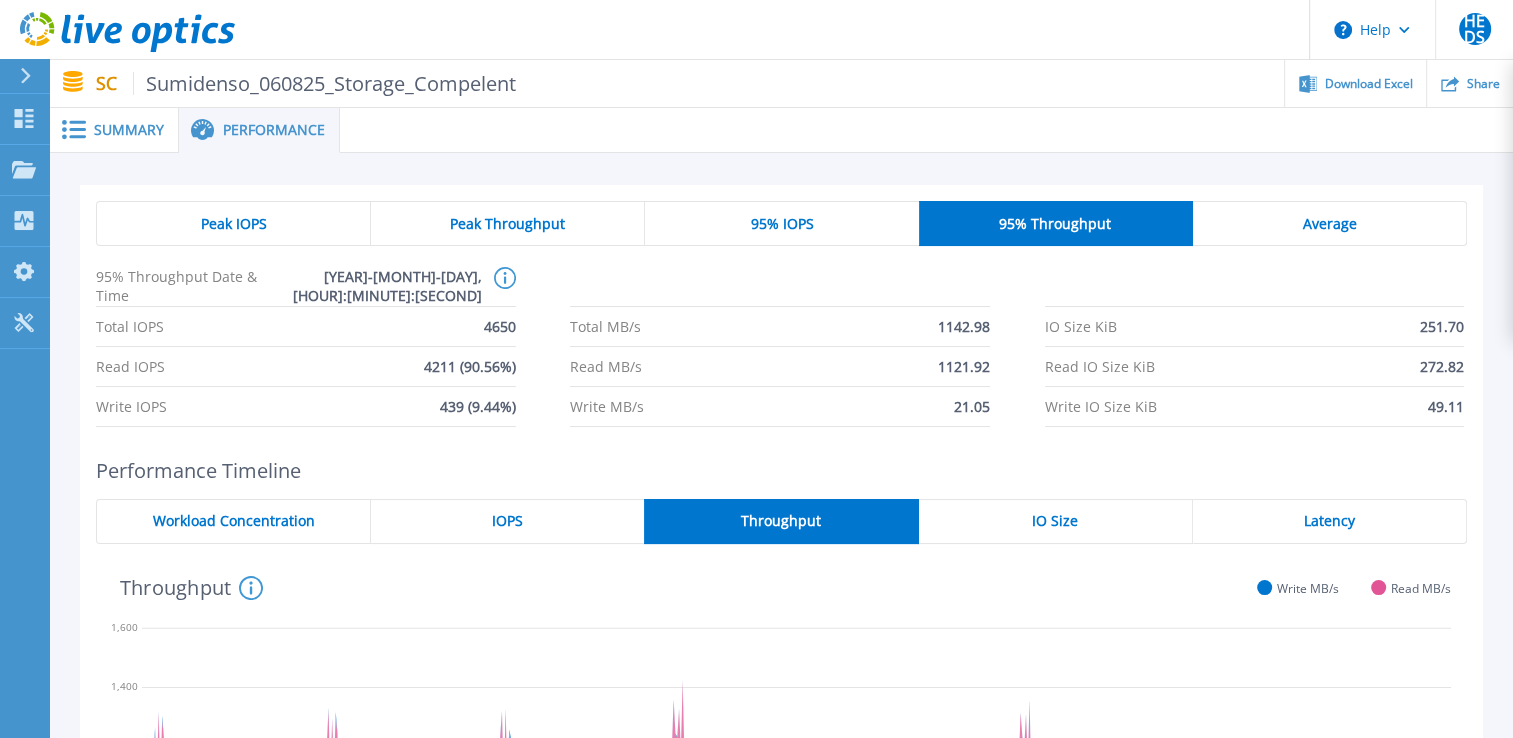 click on "IO Size" at bounding box center [1055, 521] 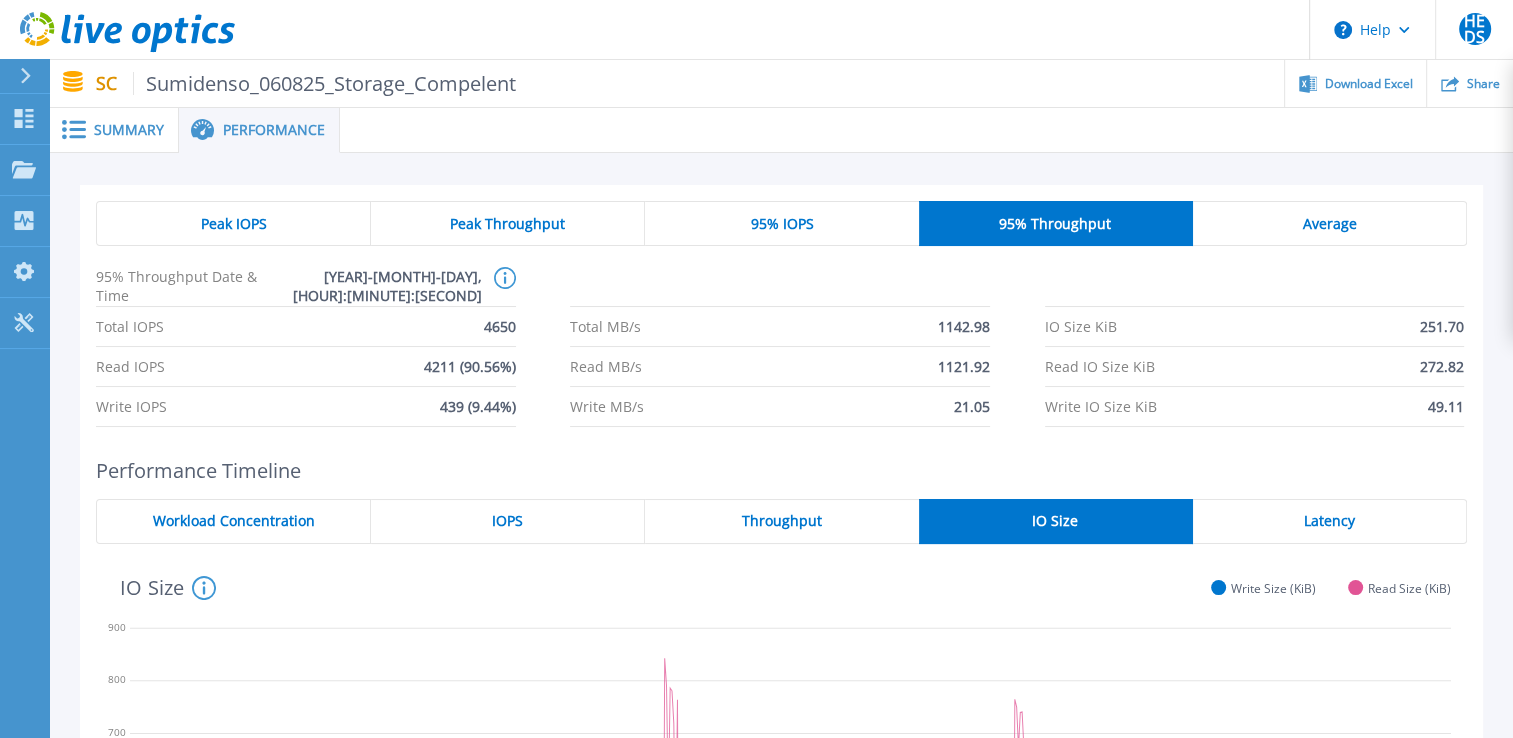 click at bounding box center [926, 130] 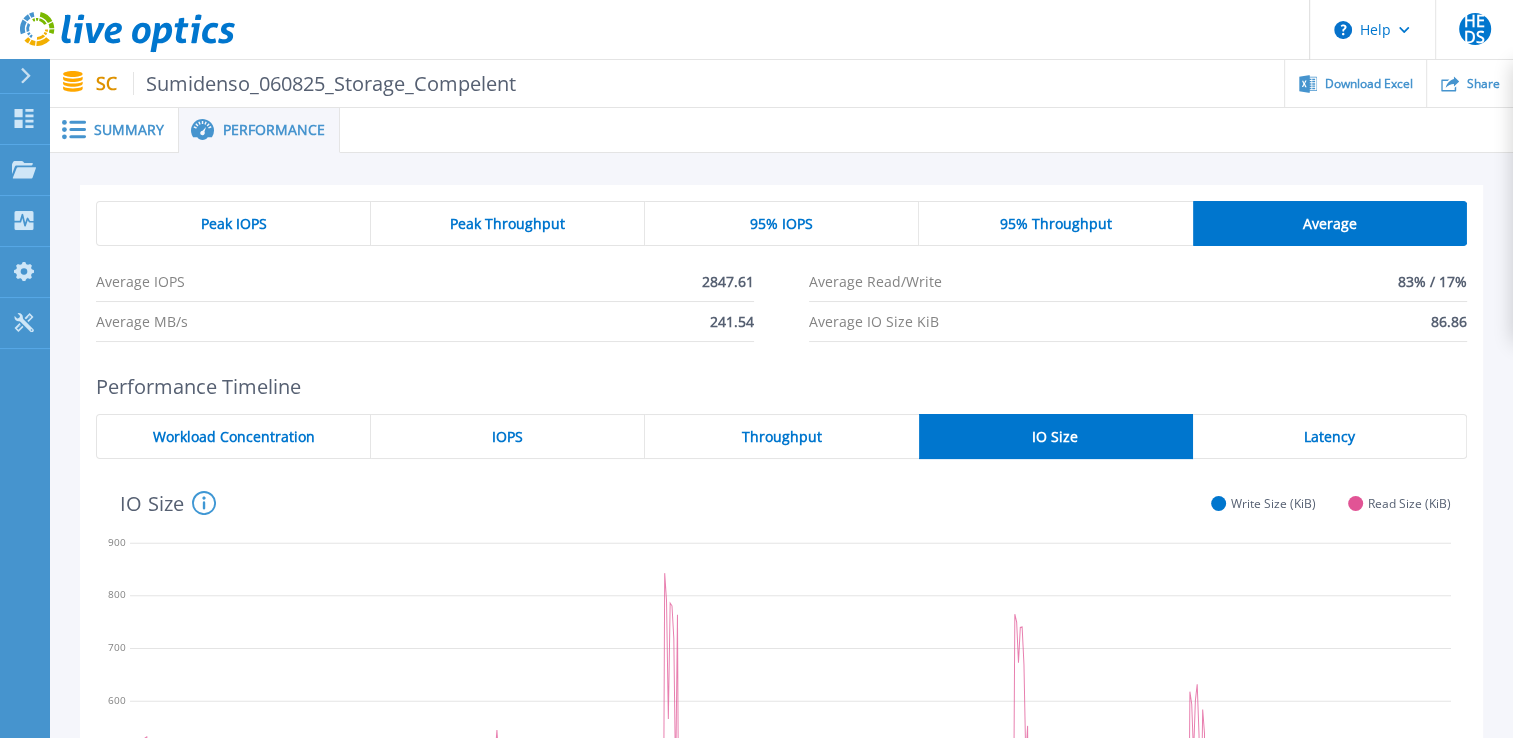 click on "Latency" at bounding box center (1329, 437) 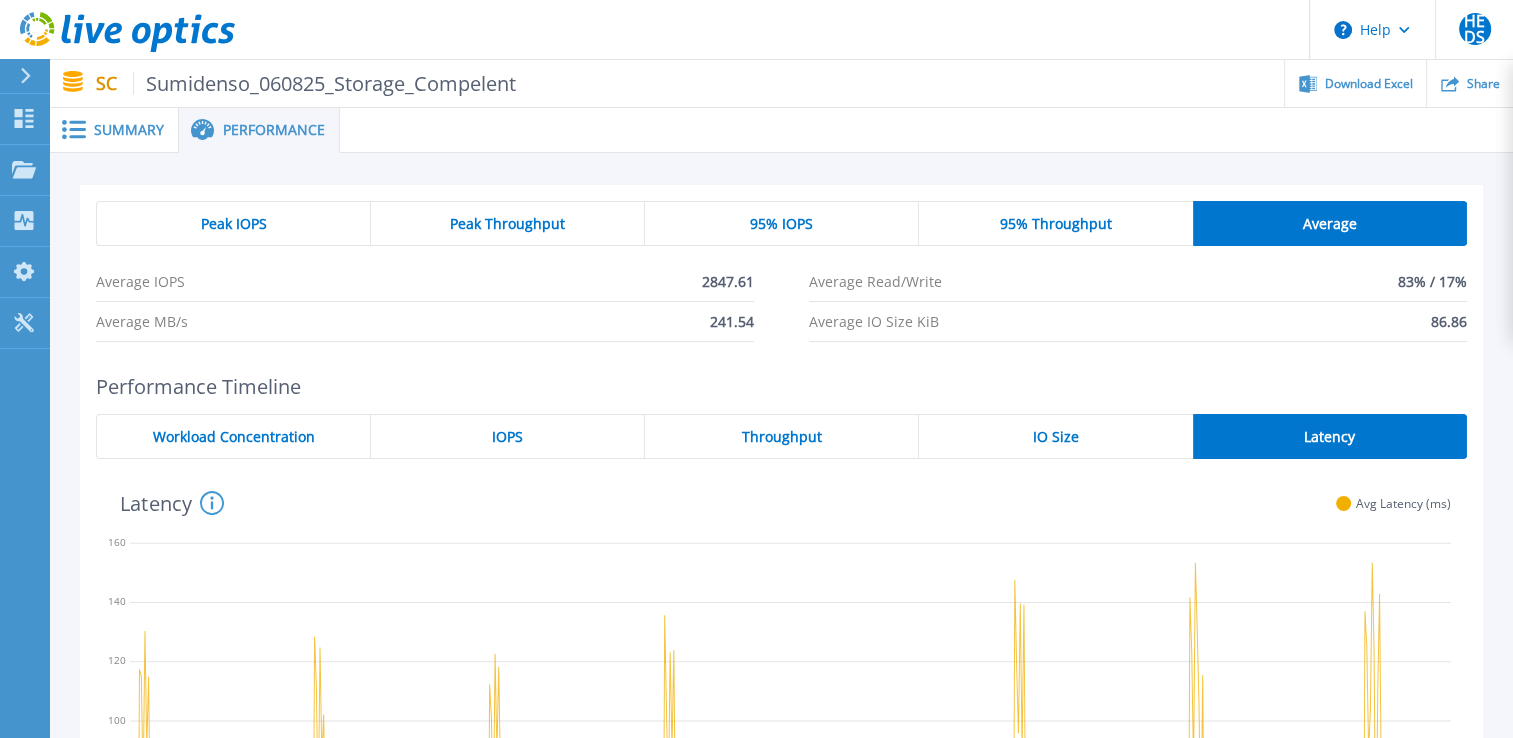 click on "Summary" at bounding box center [129, 130] 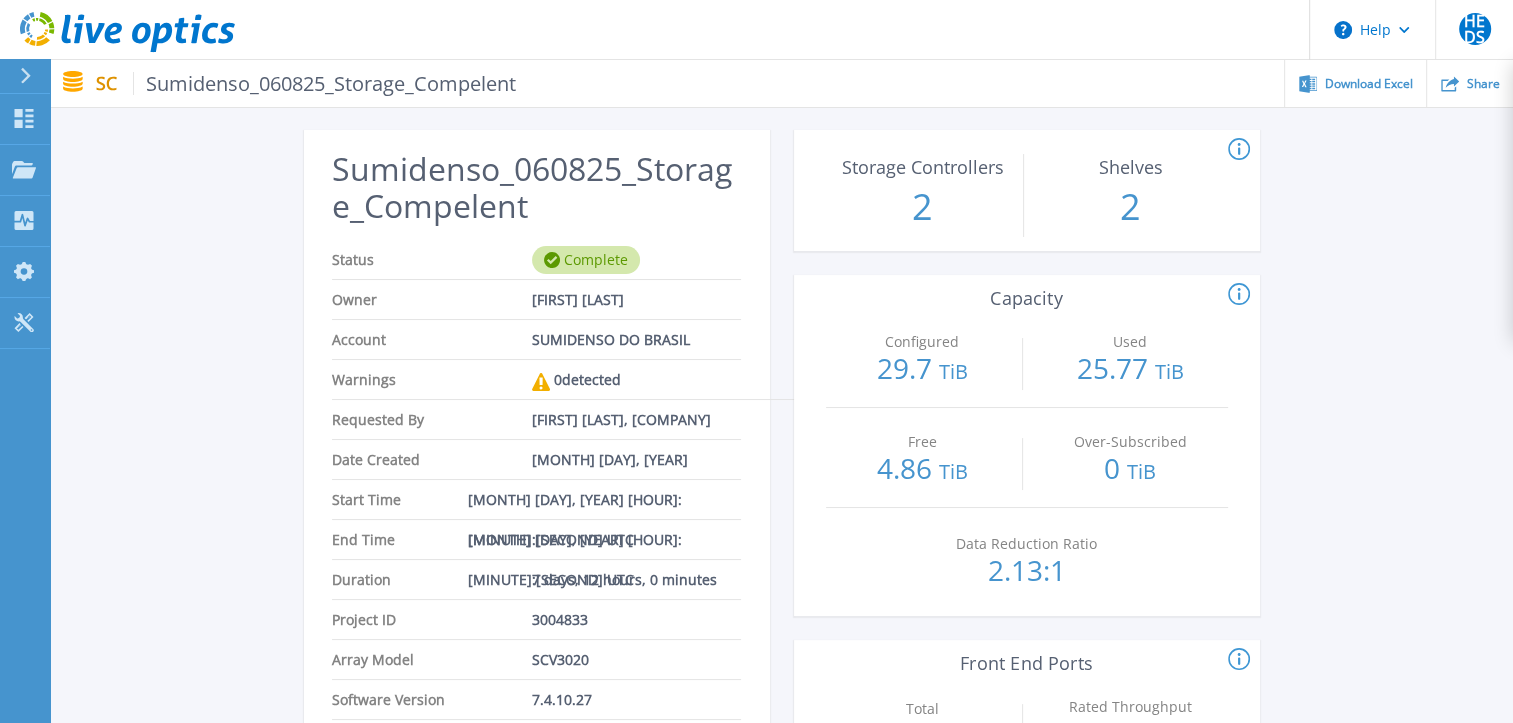 scroll, scrollTop: 0, scrollLeft: 0, axis: both 